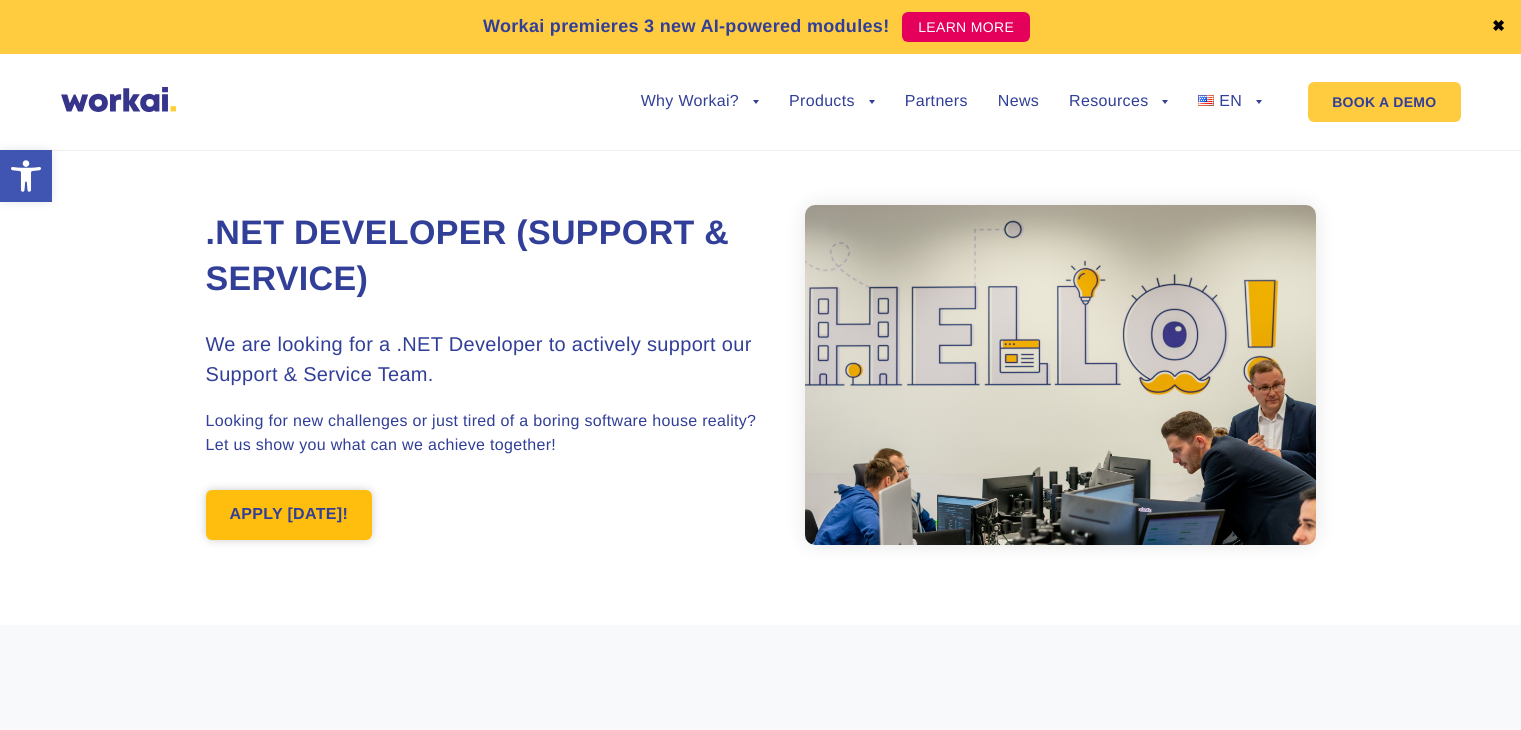 scroll, scrollTop: 0, scrollLeft: 0, axis: both 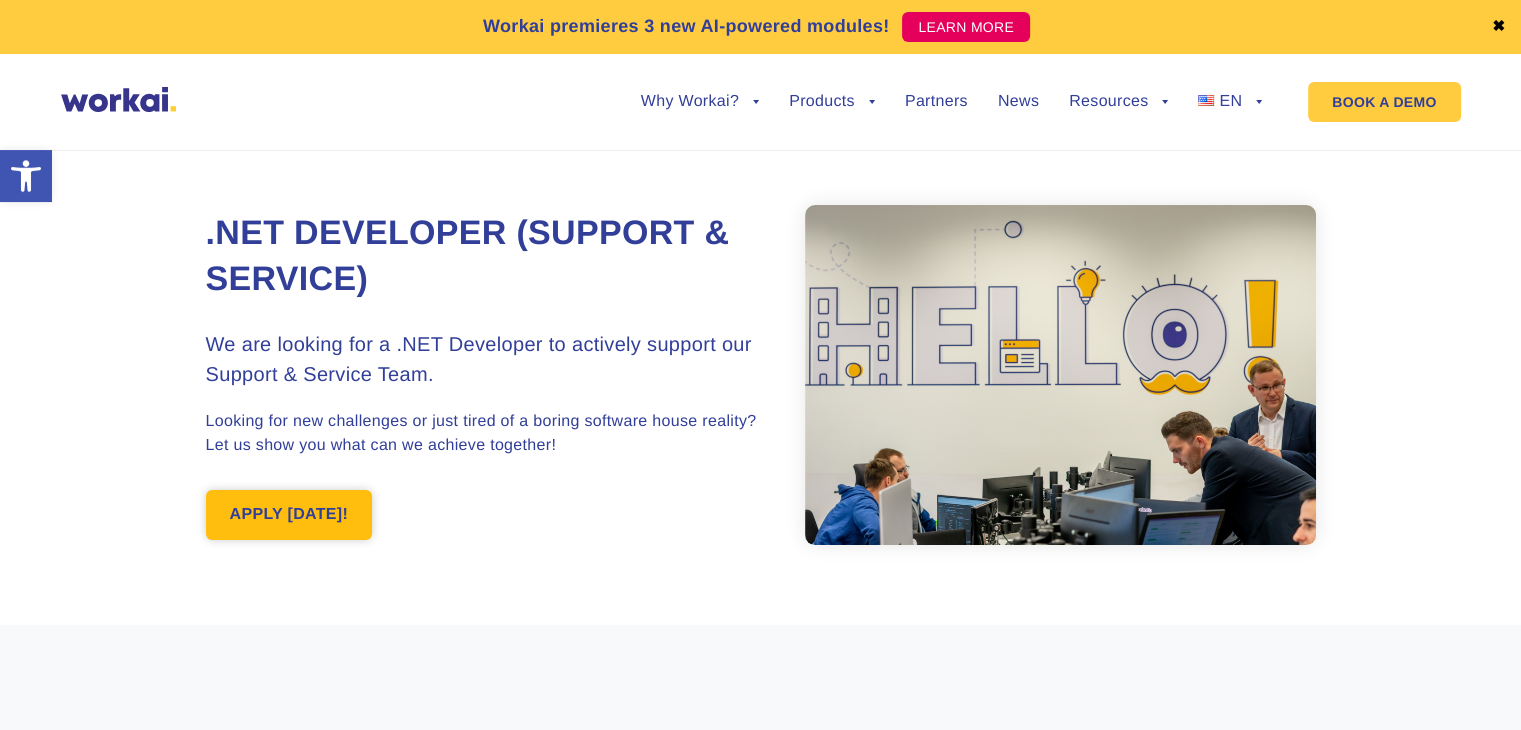 click on "APPLY [DATE]!" at bounding box center [289, 515] 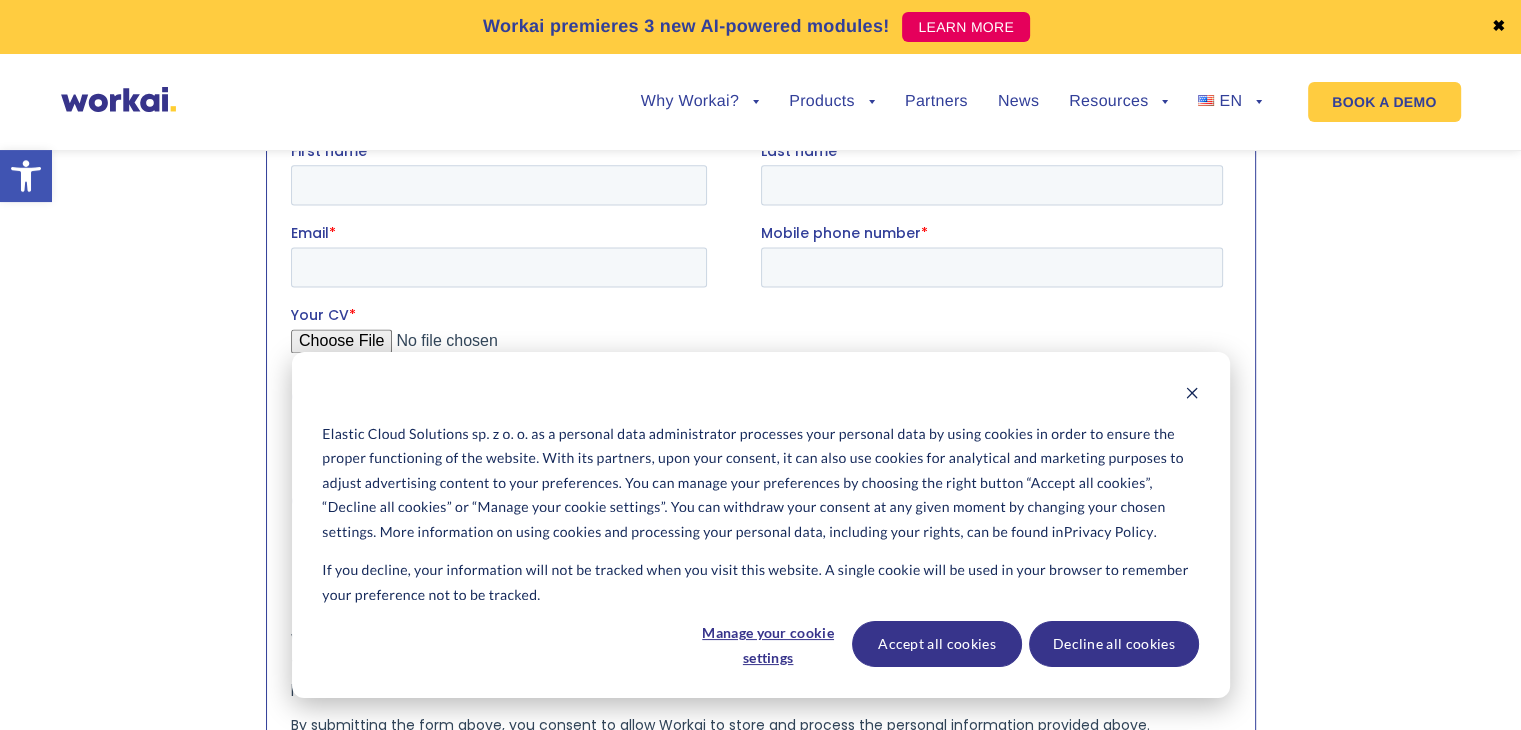 scroll, scrollTop: 2664, scrollLeft: 0, axis: vertical 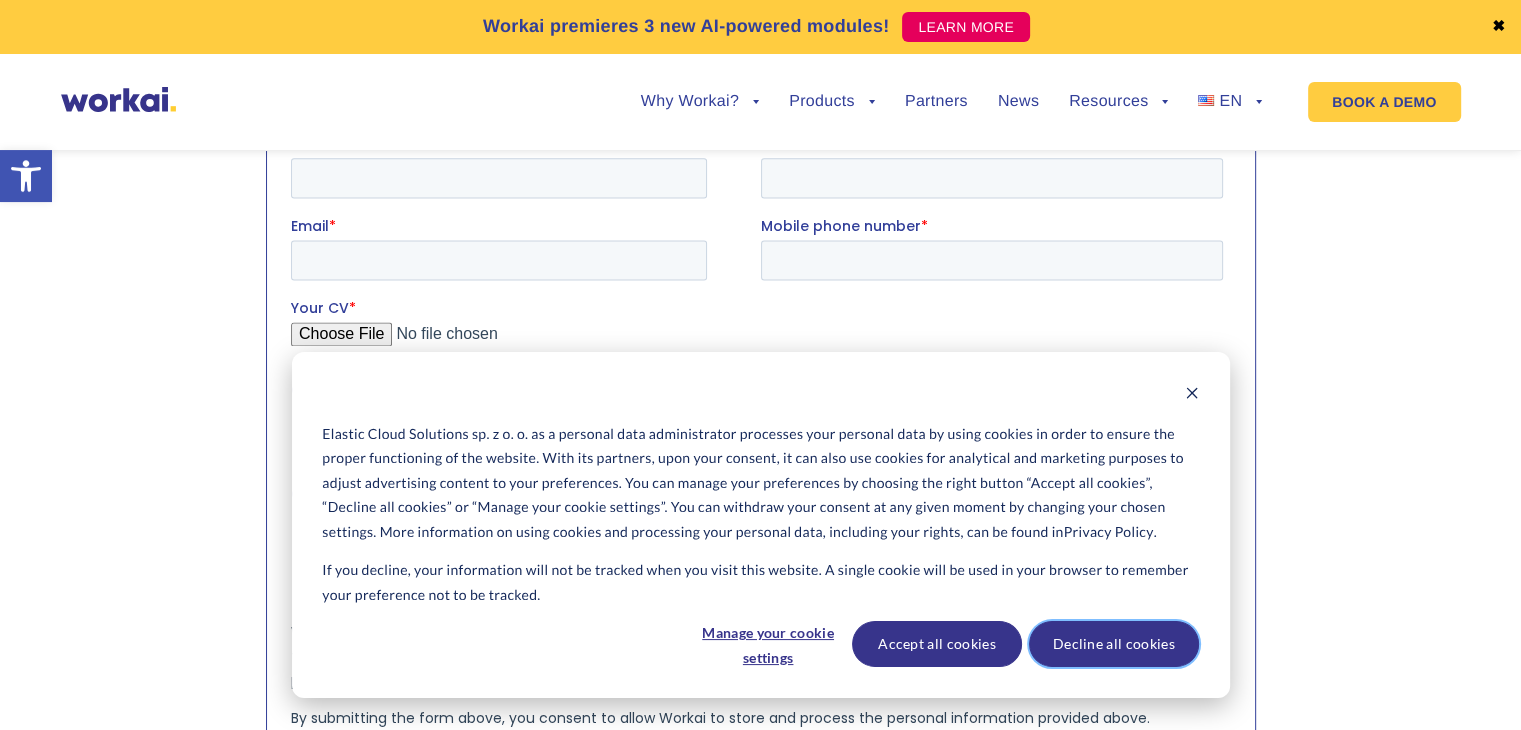 click on "Decline all cookies" at bounding box center (1114, 644) 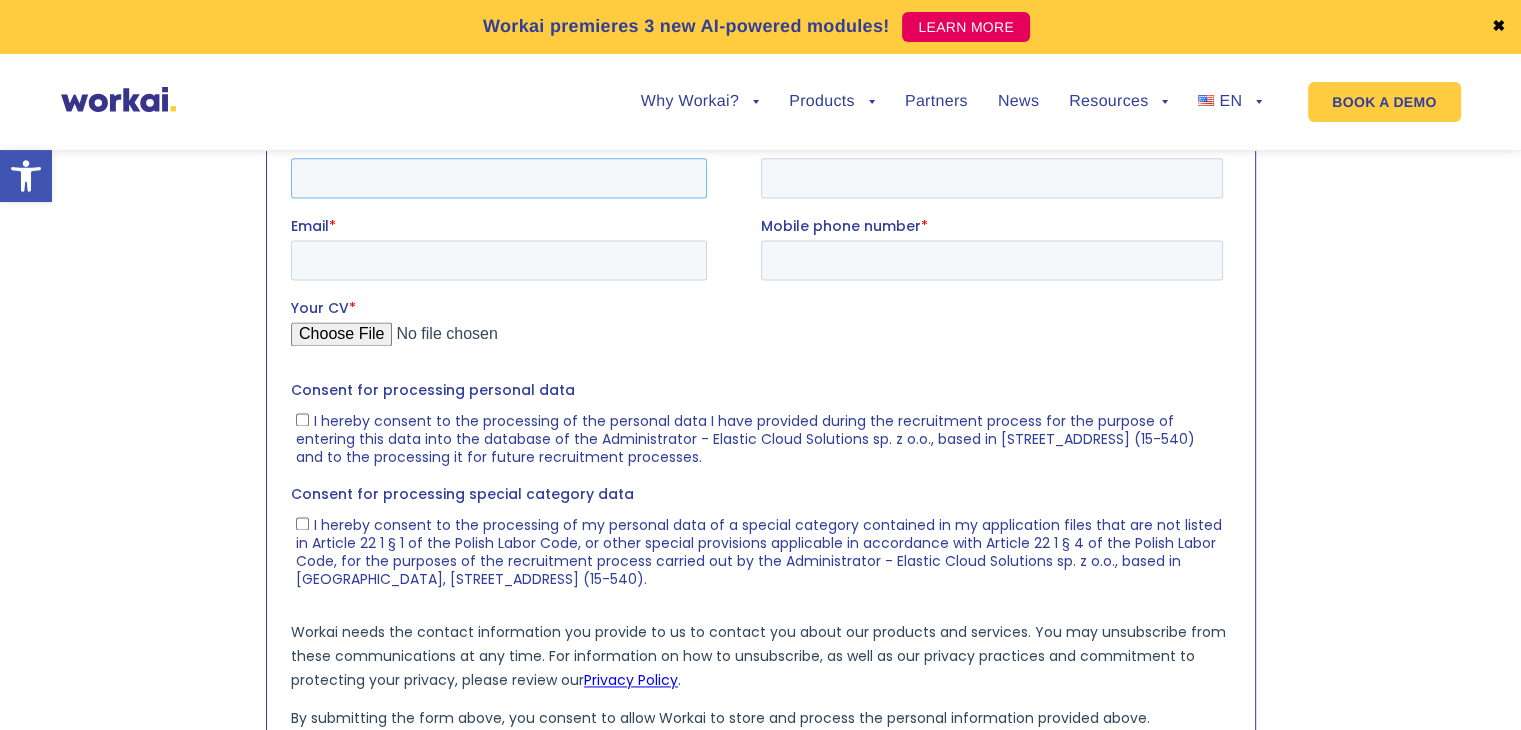 click on "First name *" at bounding box center (498, 177) 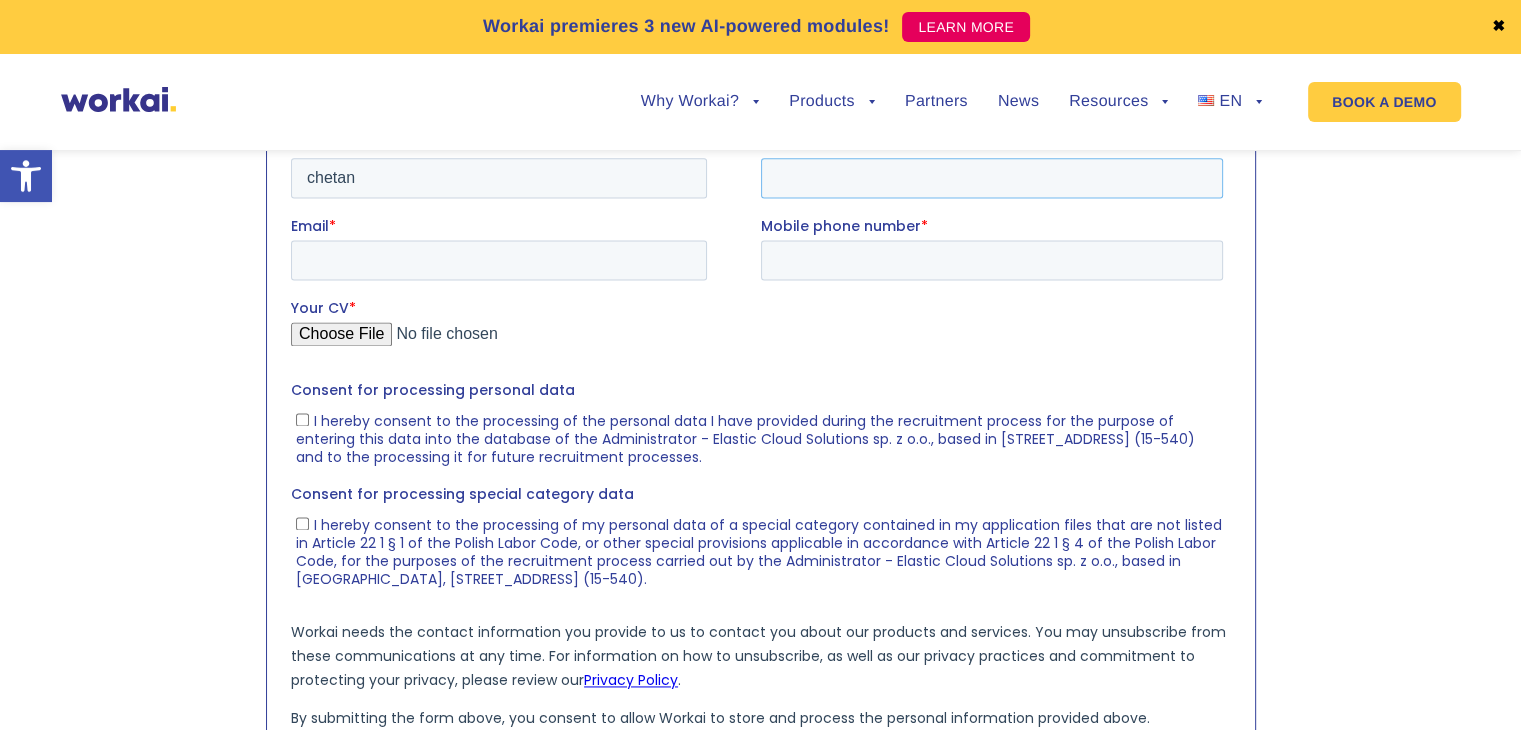 type on "parmar" 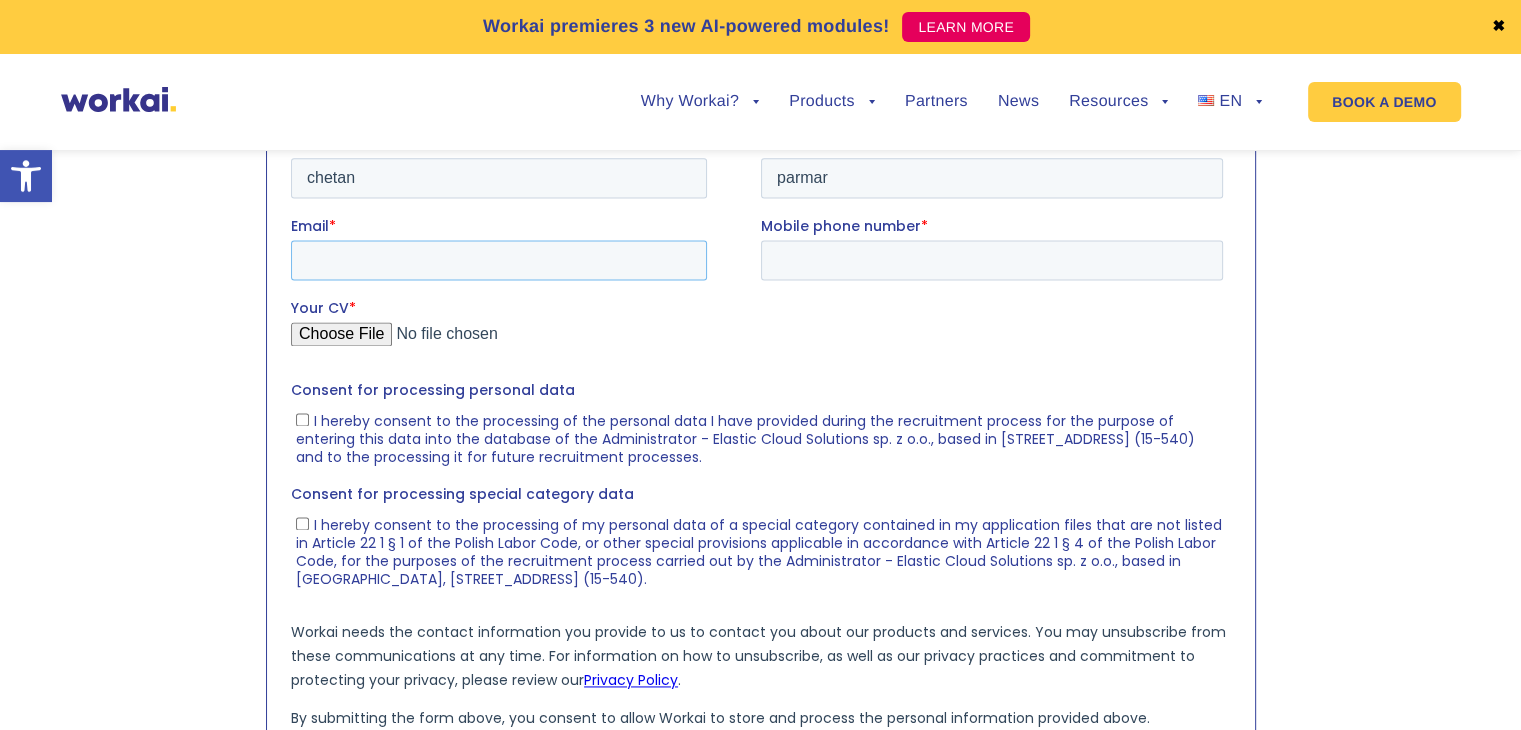type on "parmar.chetan91@gmail.com" 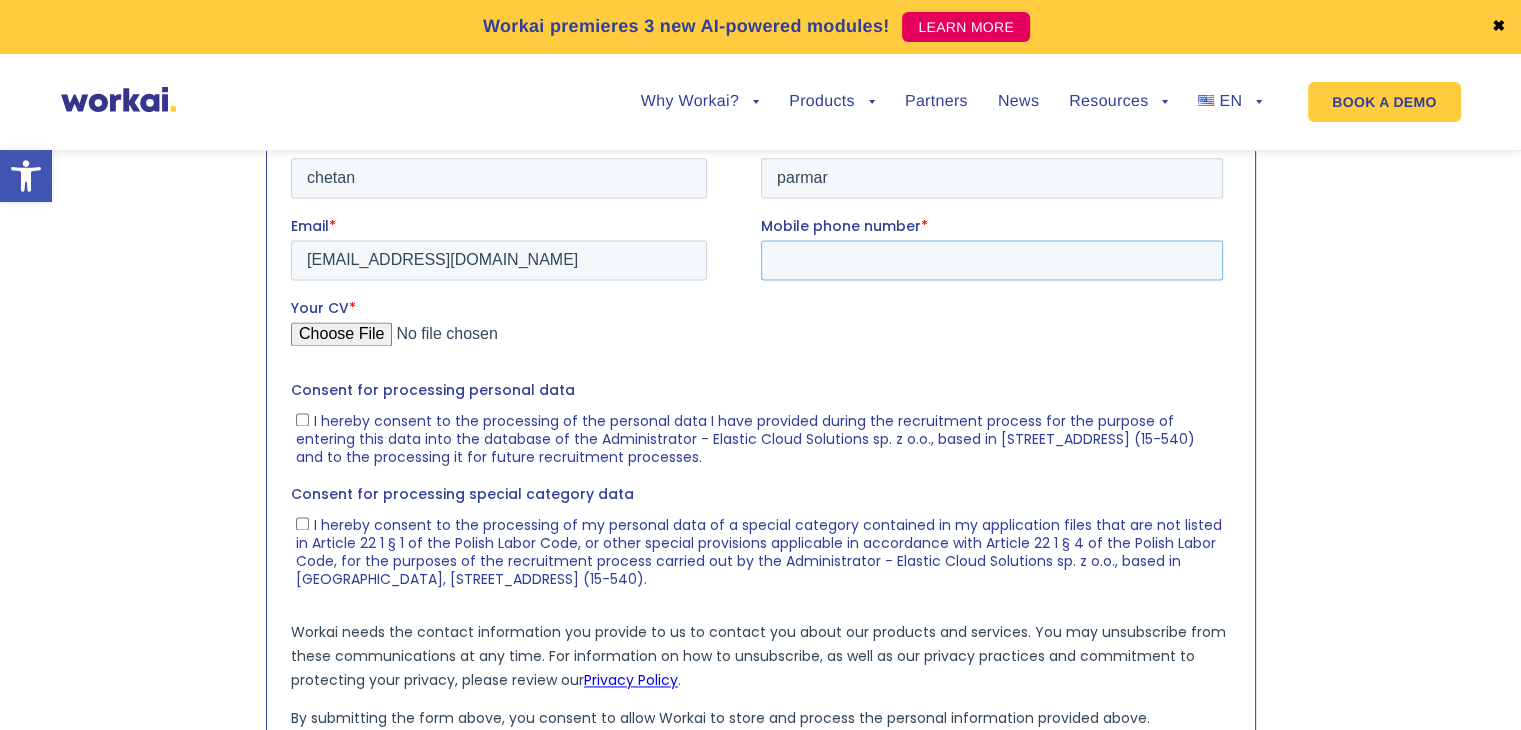 type on "+48667605865" 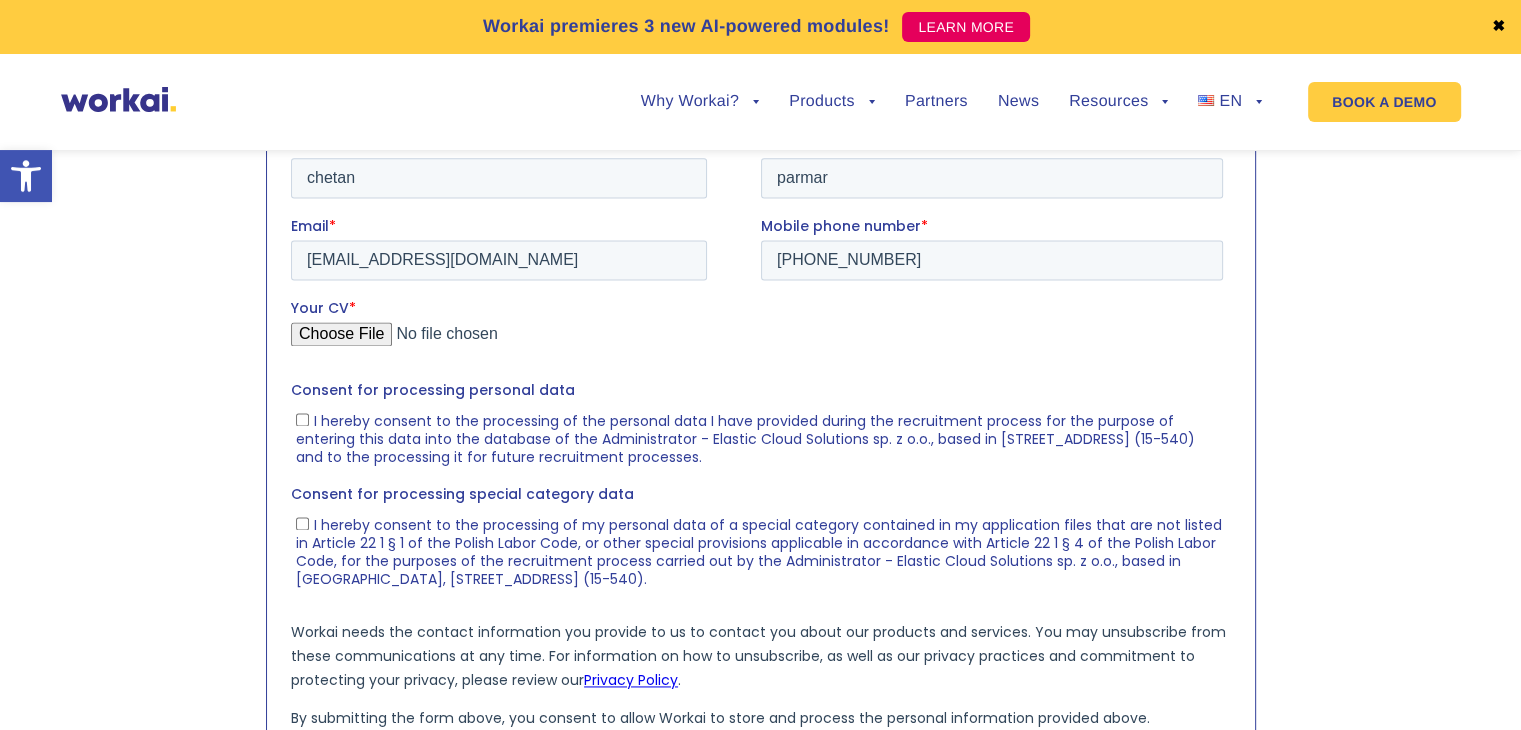 click on "Your CV *" at bounding box center (756, 341) 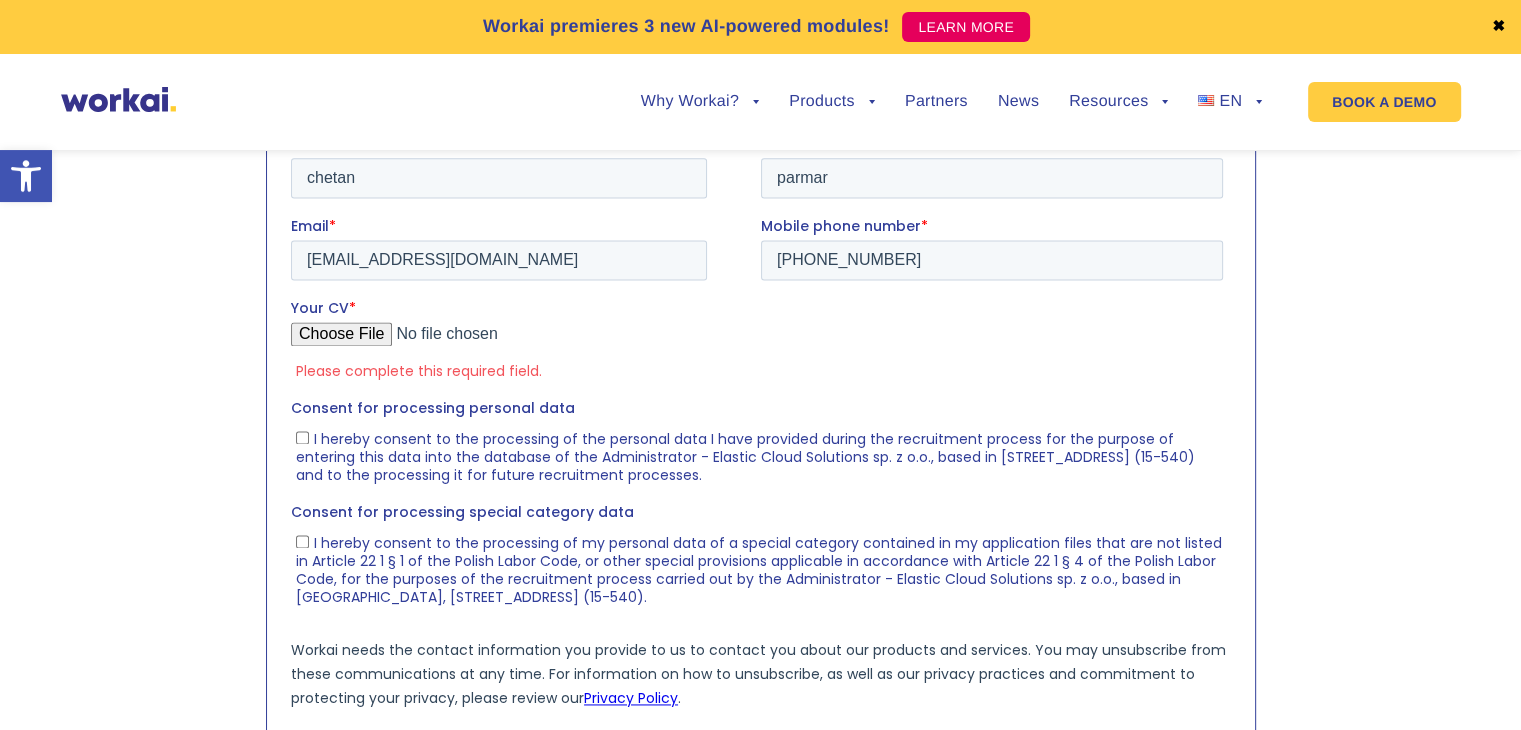 type on "C:\fakepath\Resume (7).pdf" 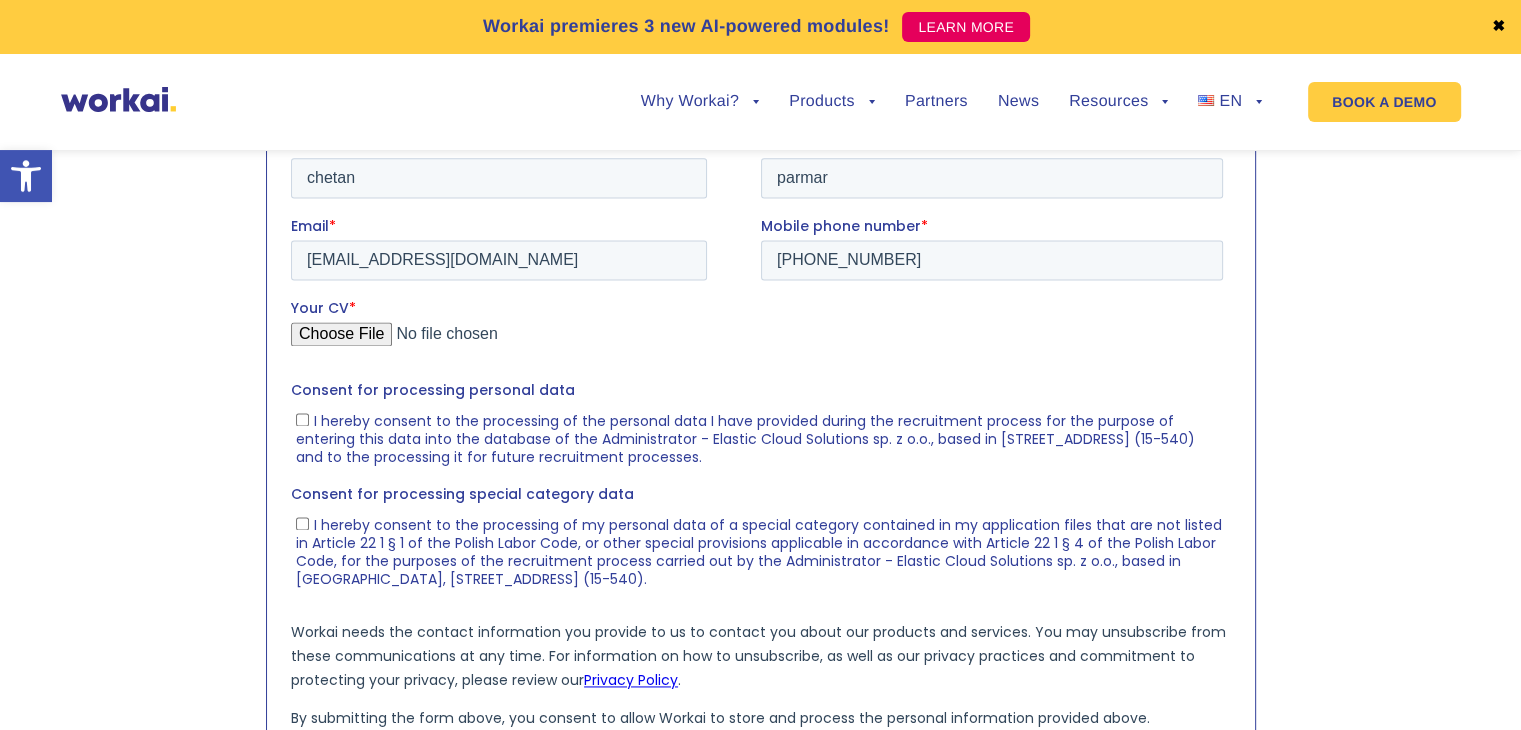 click on "I hereby consent to the processing of the personal data I have provided during the recruitment process for the purpose of entering this data into the database of the Administrator - Elastic Cloud Solutions sp. z o.o., based in Białystok, 71 Żurawia St. (15-540) and to the processing it for future recruitment processes." at bounding box center (301, 418) 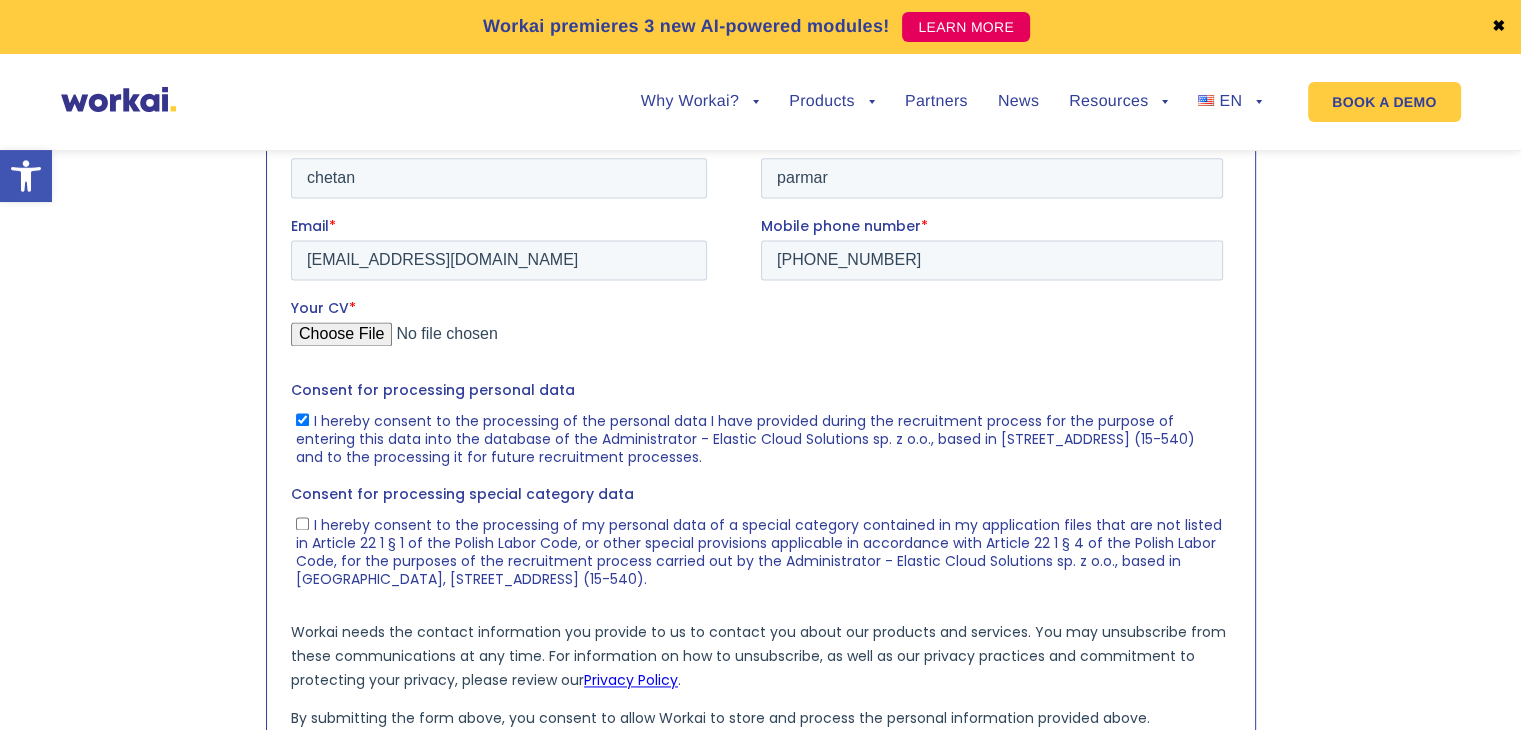 checkbox on "true" 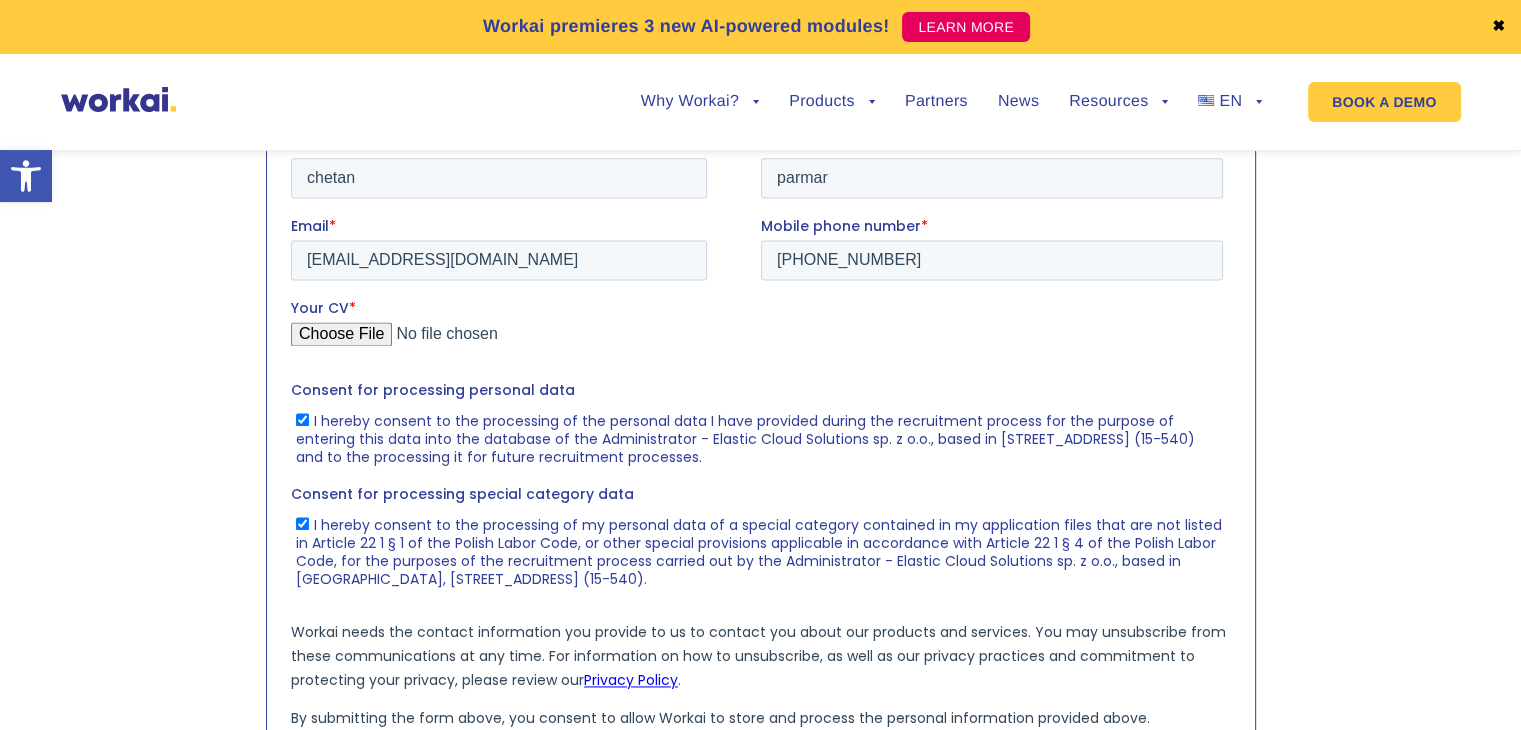 checkbox on "true" 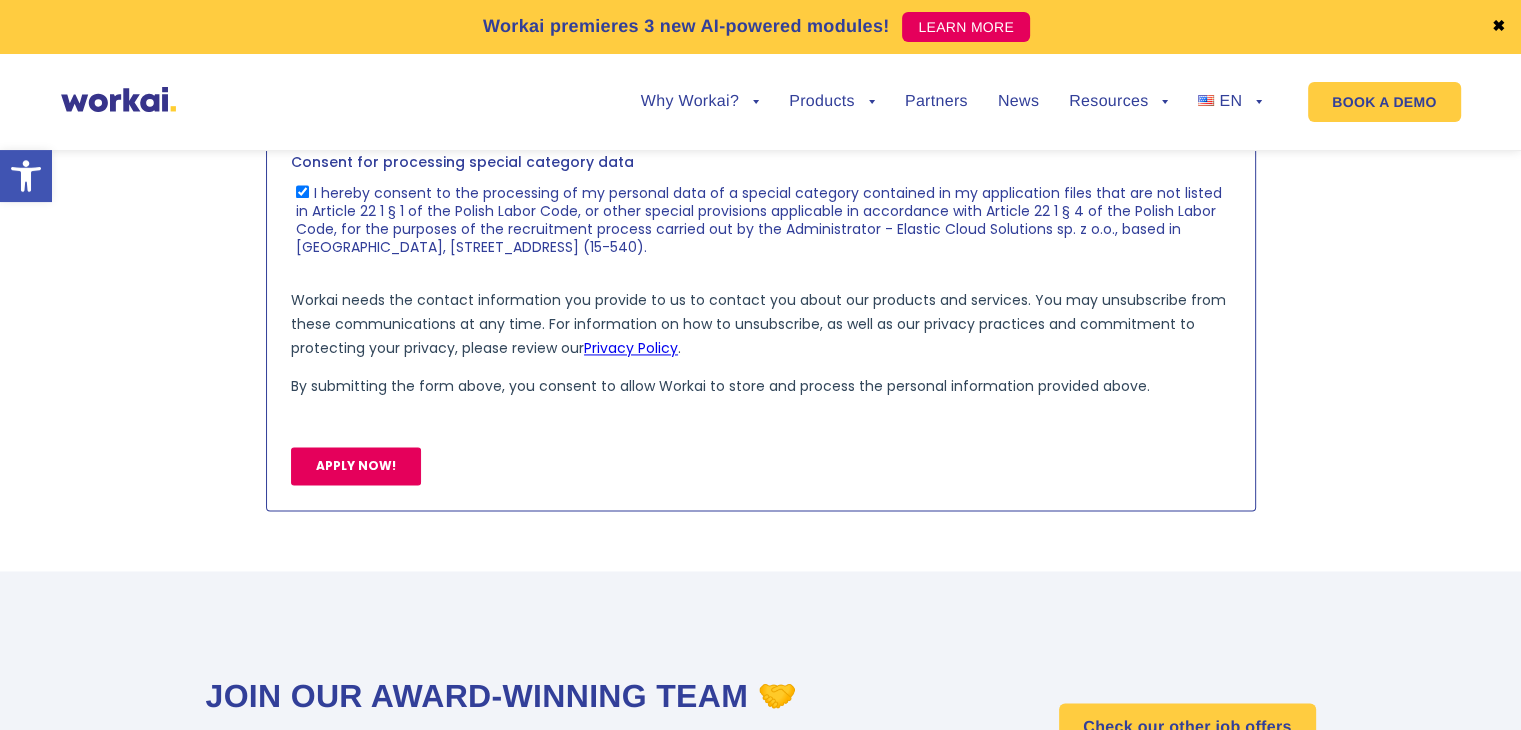 scroll, scrollTop: 2981, scrollLeft: 0, axis: vertical 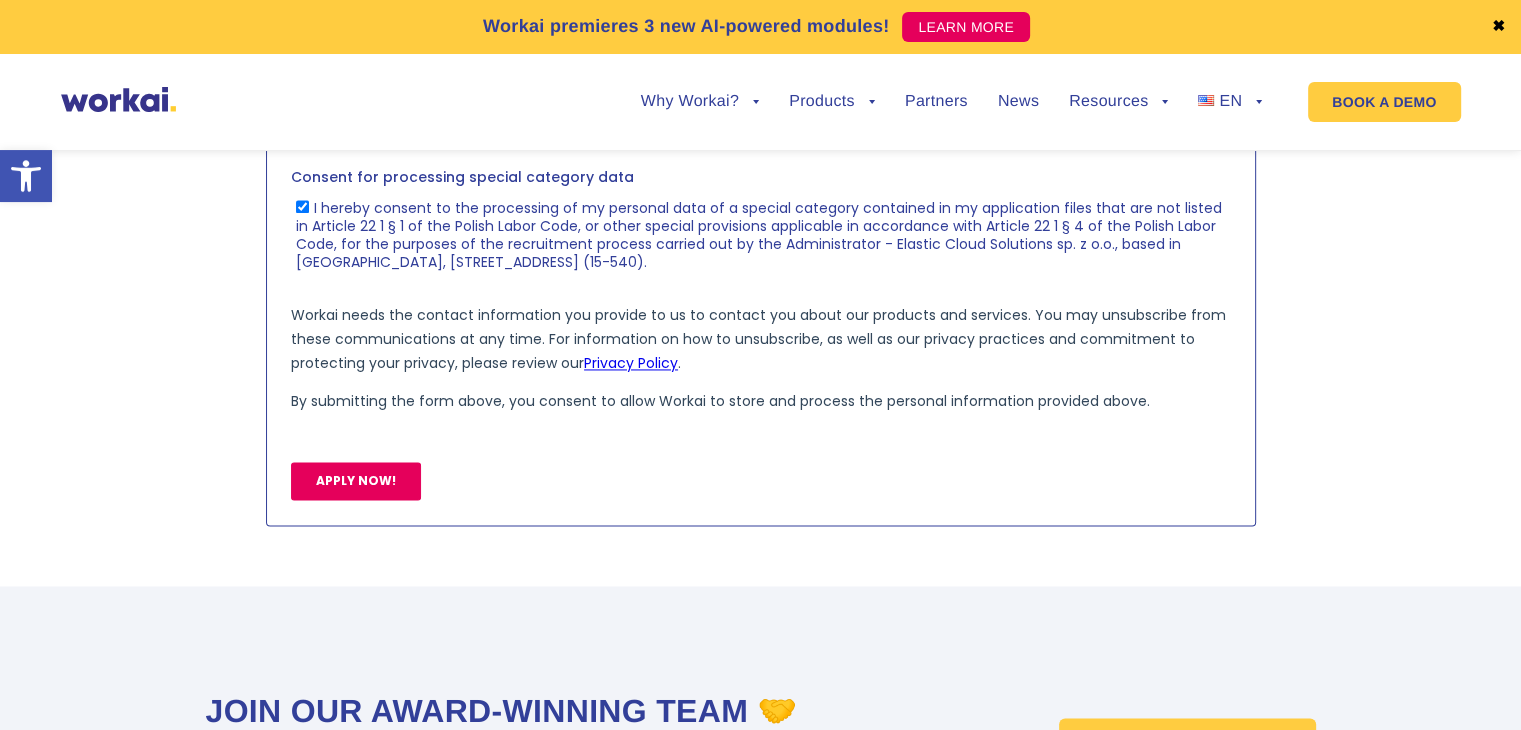 click on "APPLY NOW!" at bounding box center [760, 481] 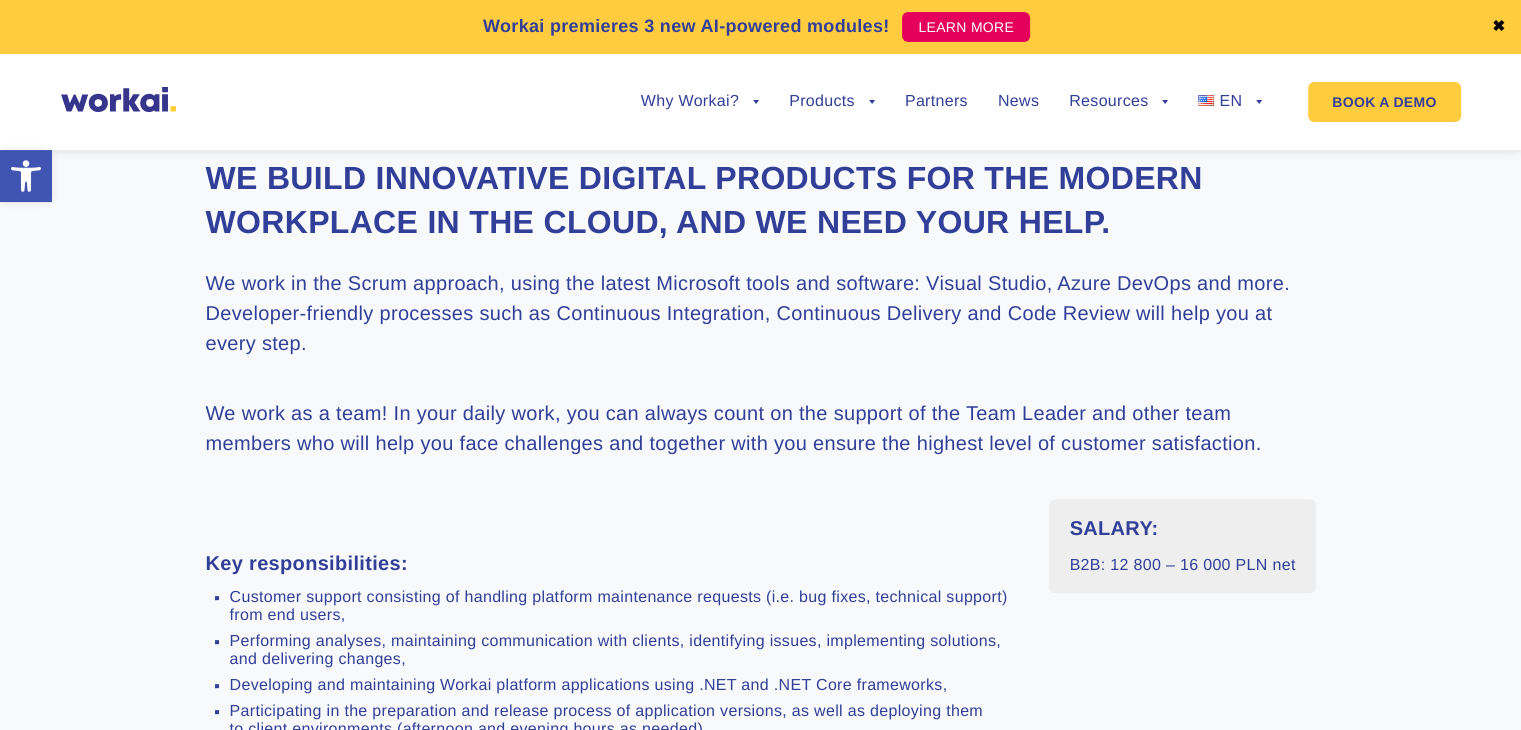 scroll, scrollTop: 0, scrollLeft: 0, axis: both 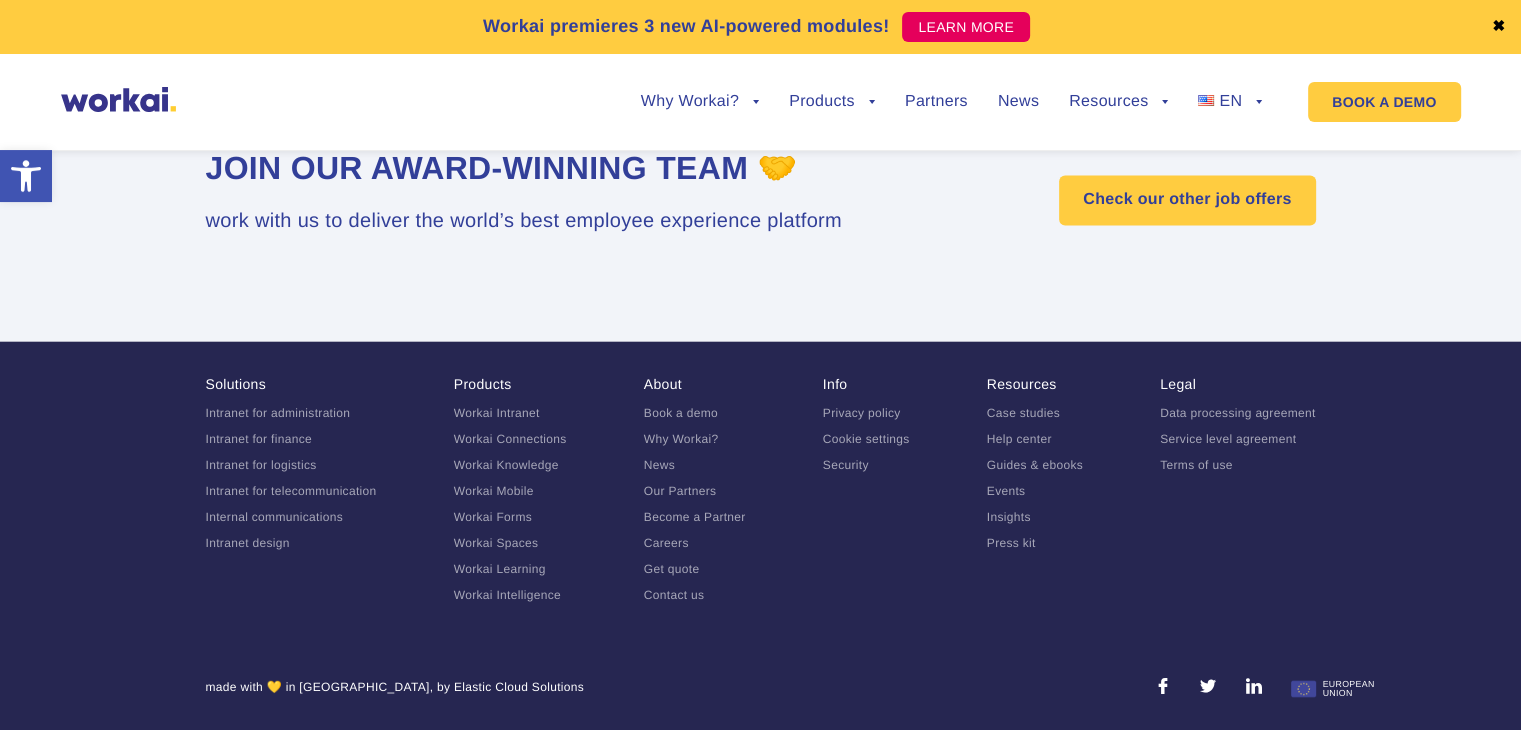 click on "Careers" at bounding box center [666, 543] 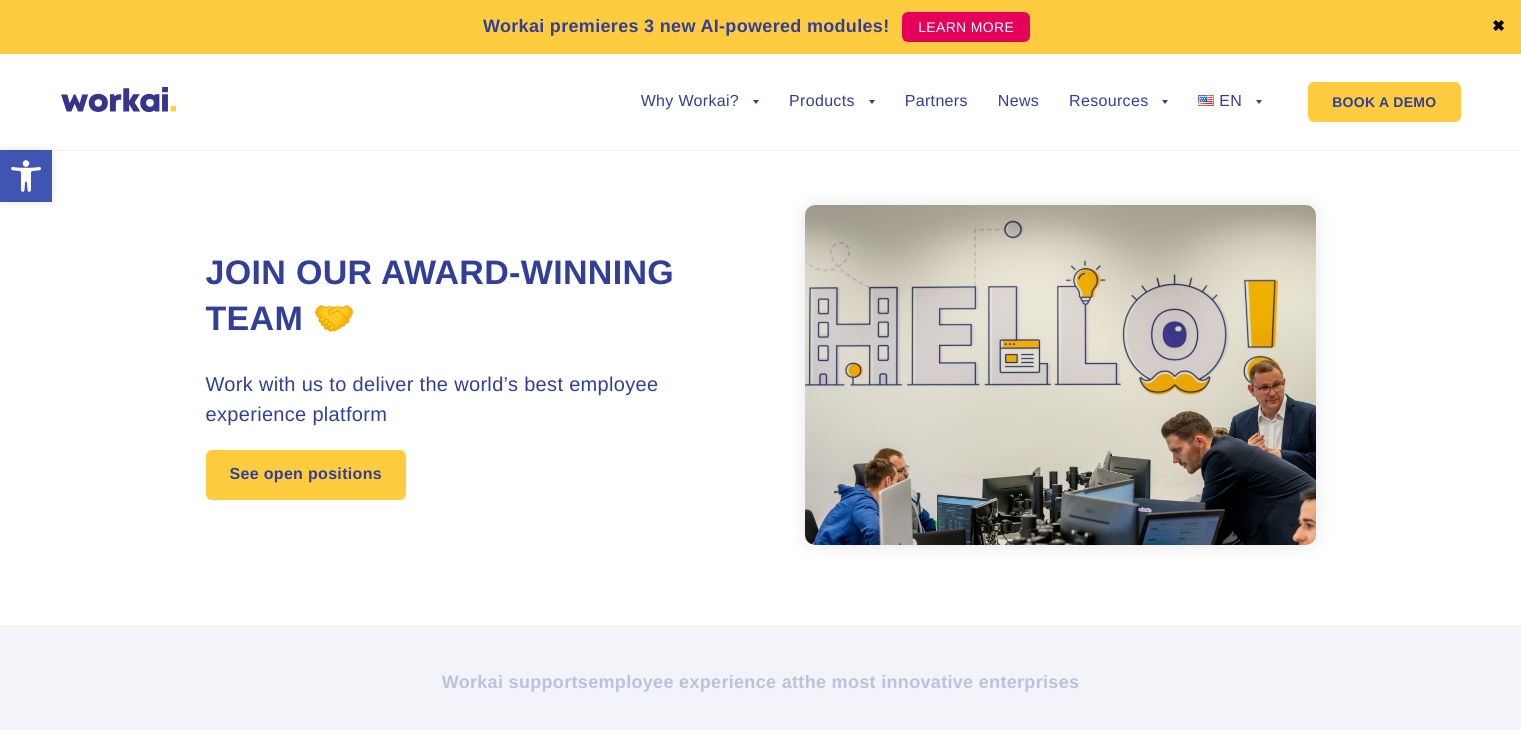 scroll, scrollTop: 0, scrollLeft: 0, axis: both 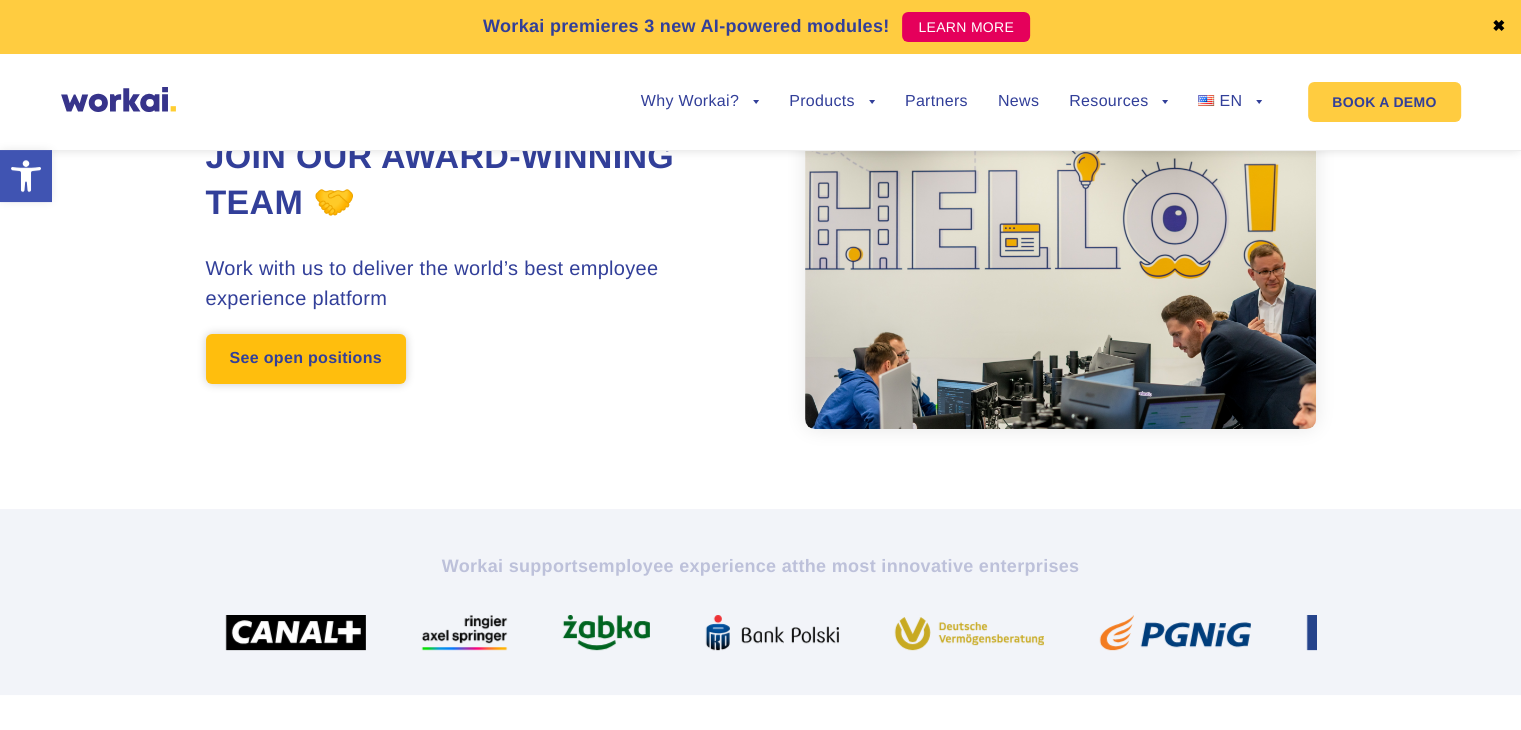 click on "See open positions" at bounding box center (306, 359) 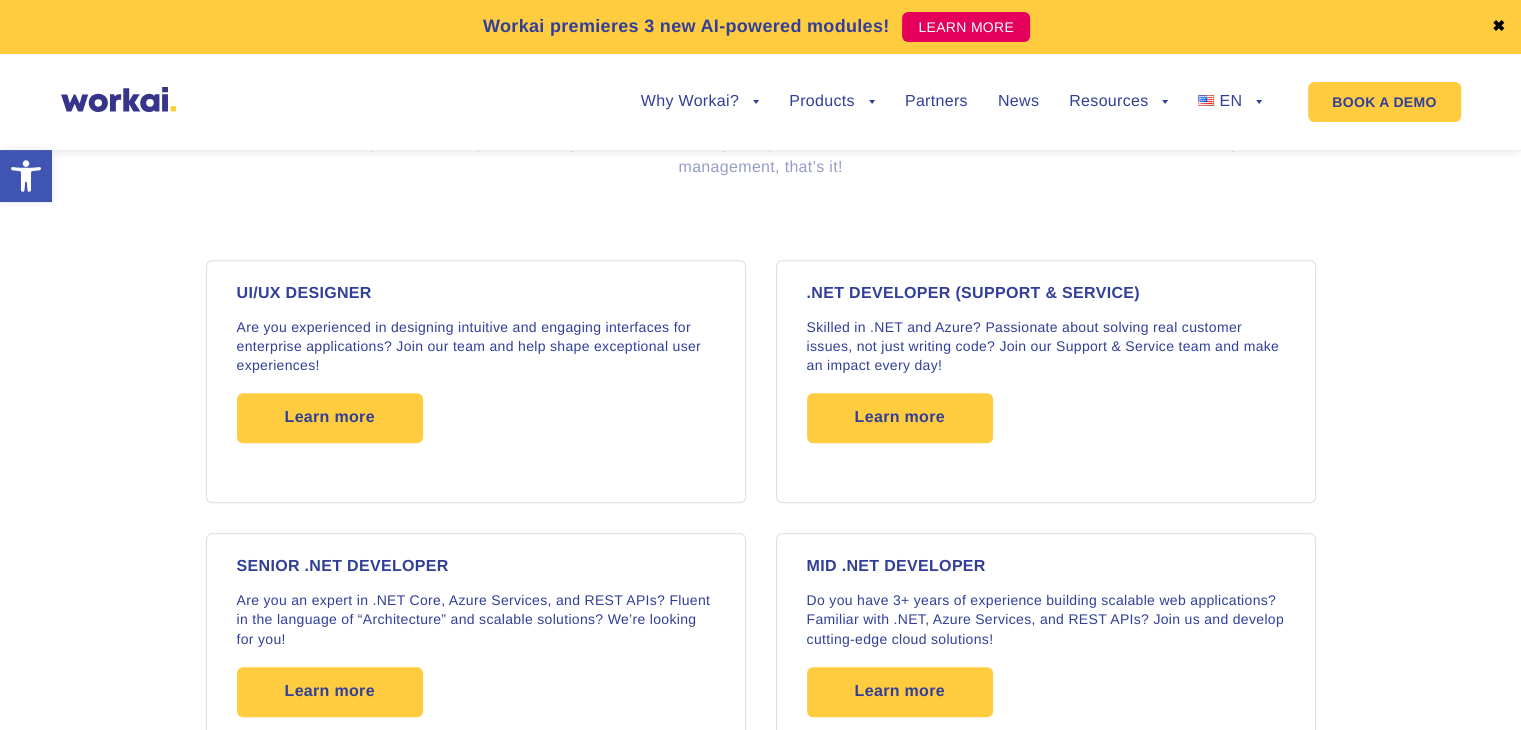 scroll, scrollTop: 1598, scrollLeft: 0, axis: vertical 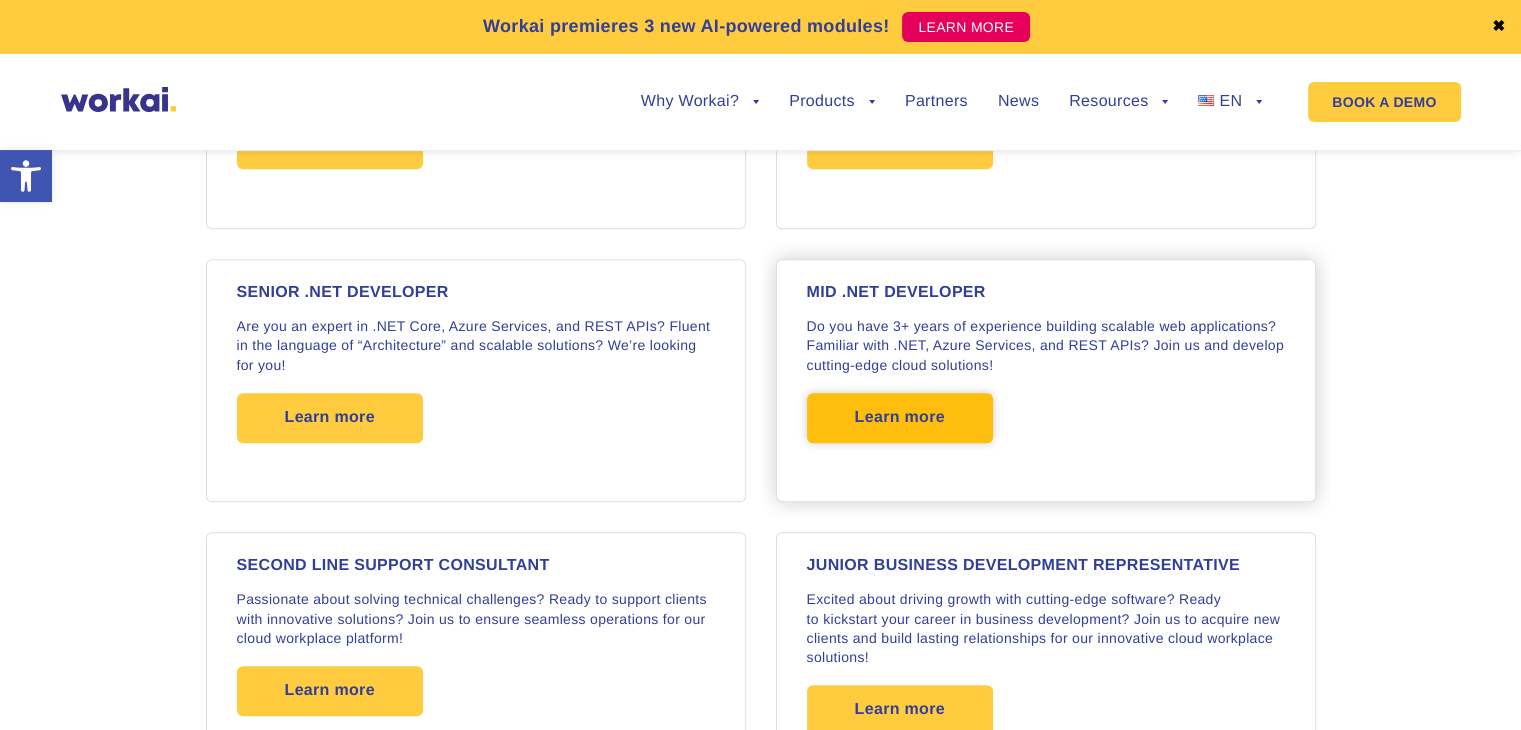 click on "Learn more" at bounding box center [900, 418] 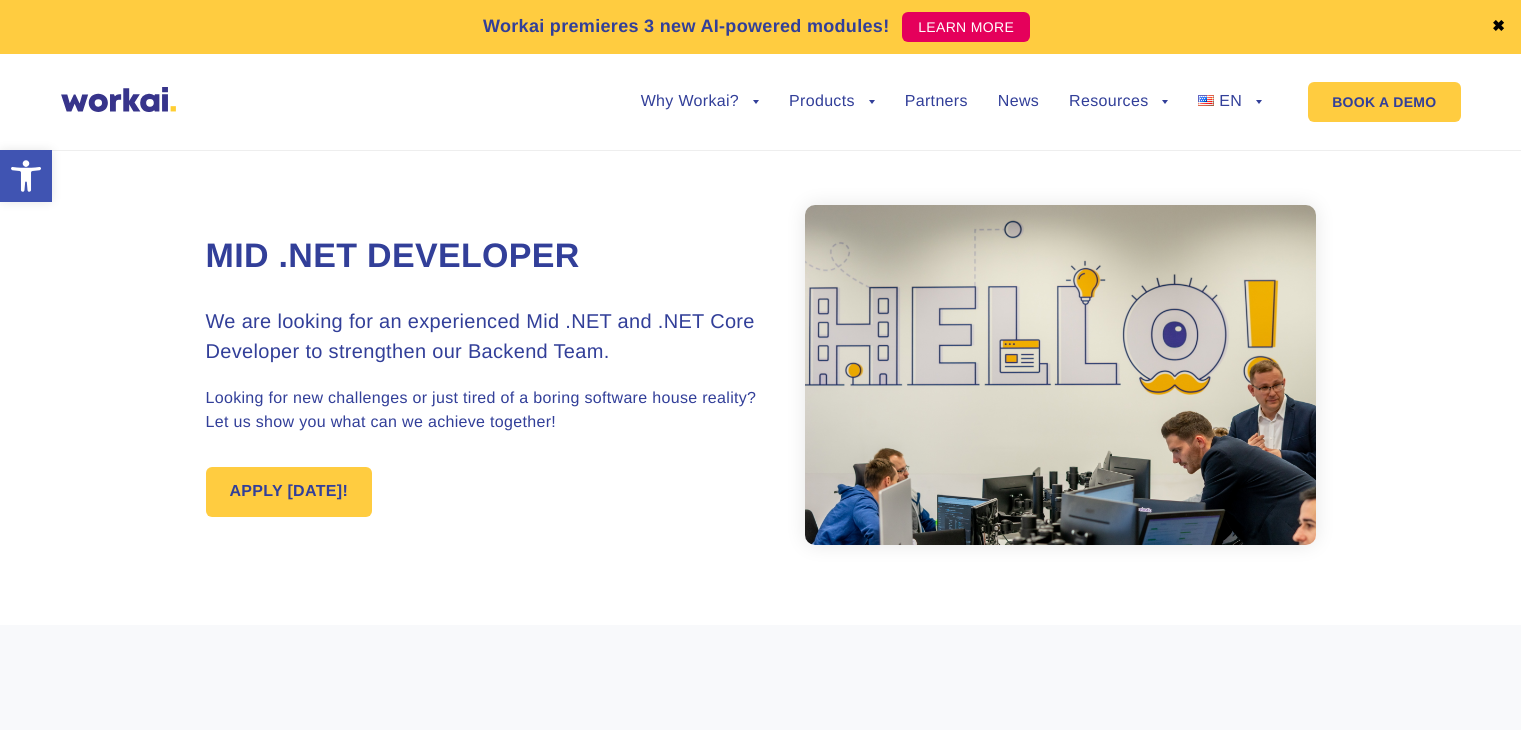 scroll, scrollTop: 0, scrollLeft: 0, axis: both 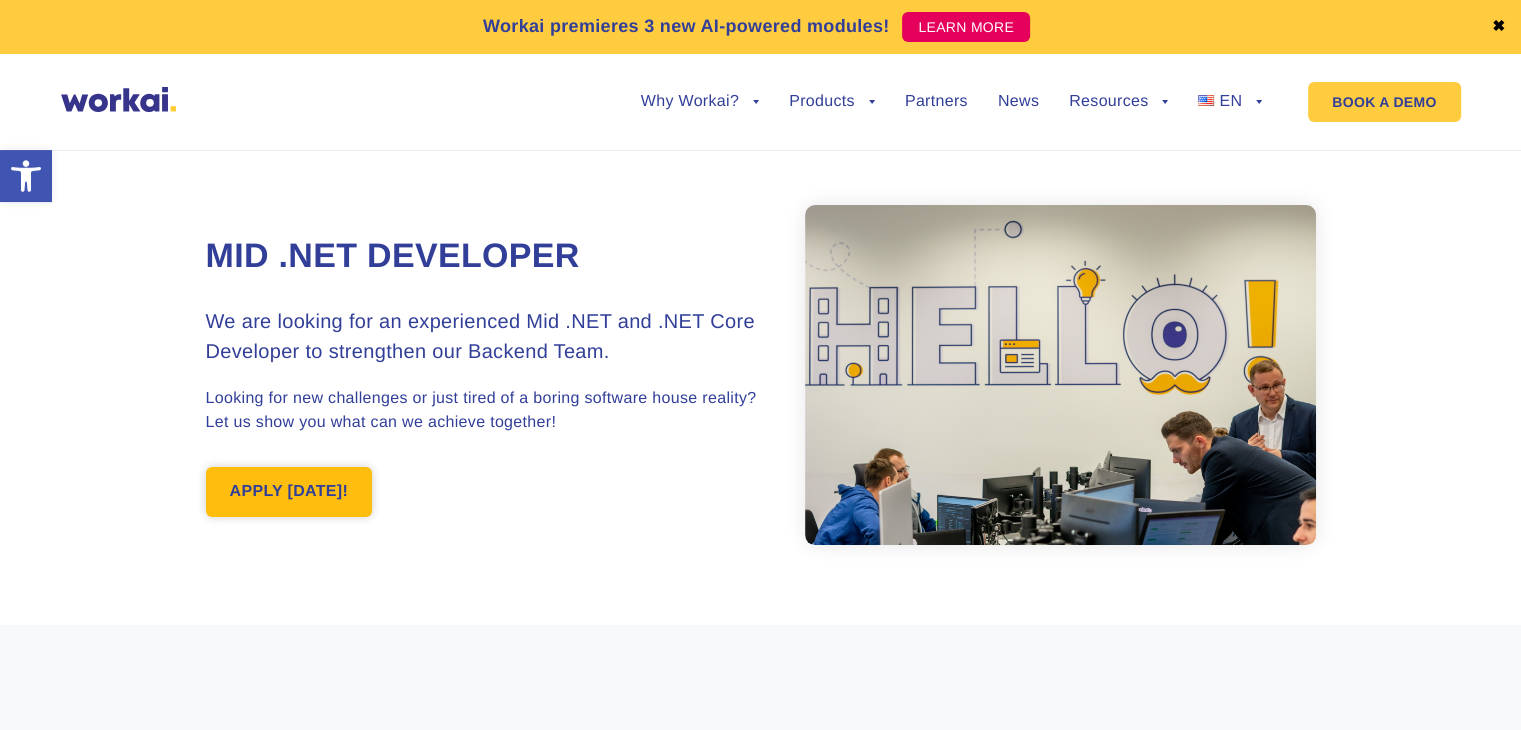 click on "APPLY [DATE]!" at bounding box center (289, 492) 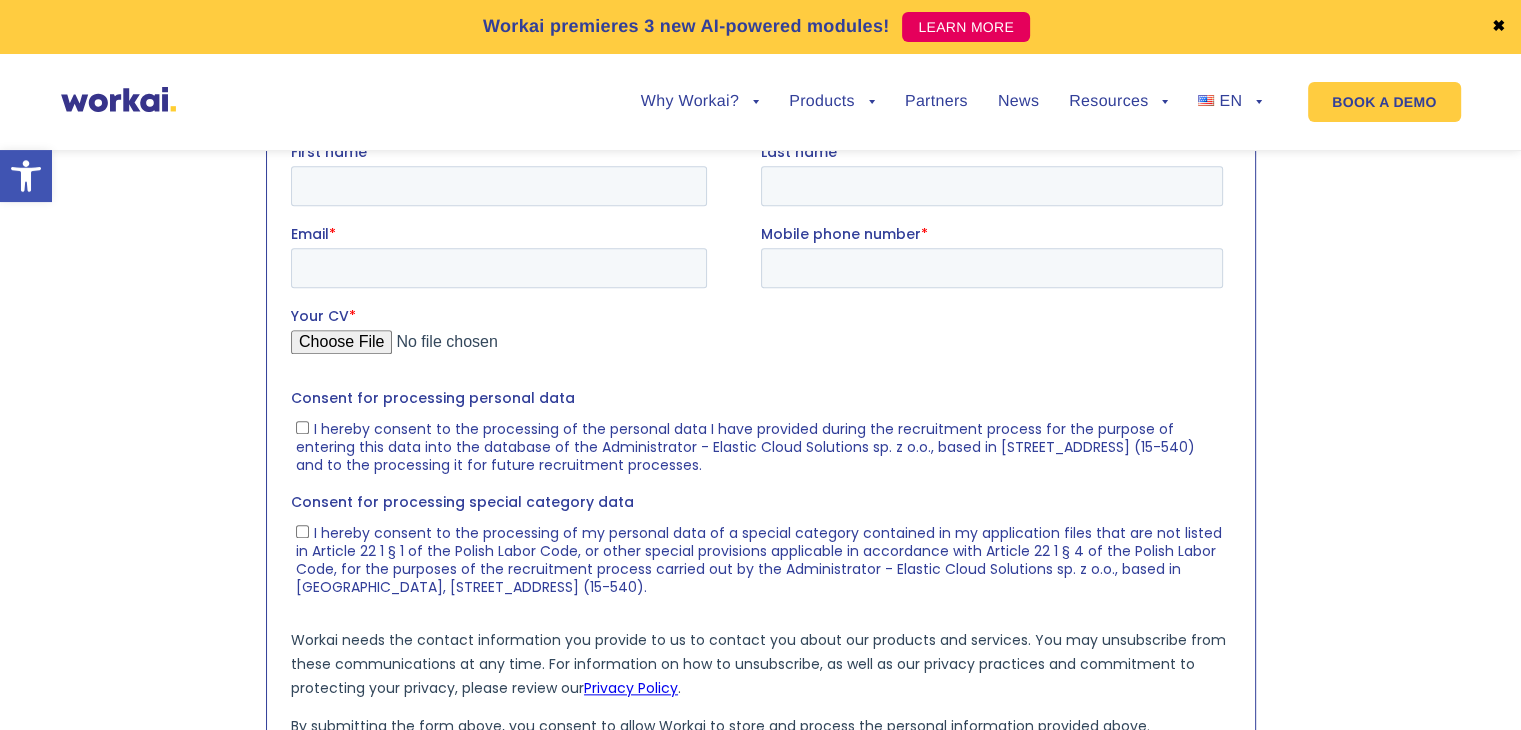 scroll, scrollTop: 2060, scrollLeft: 0, axis: vertical 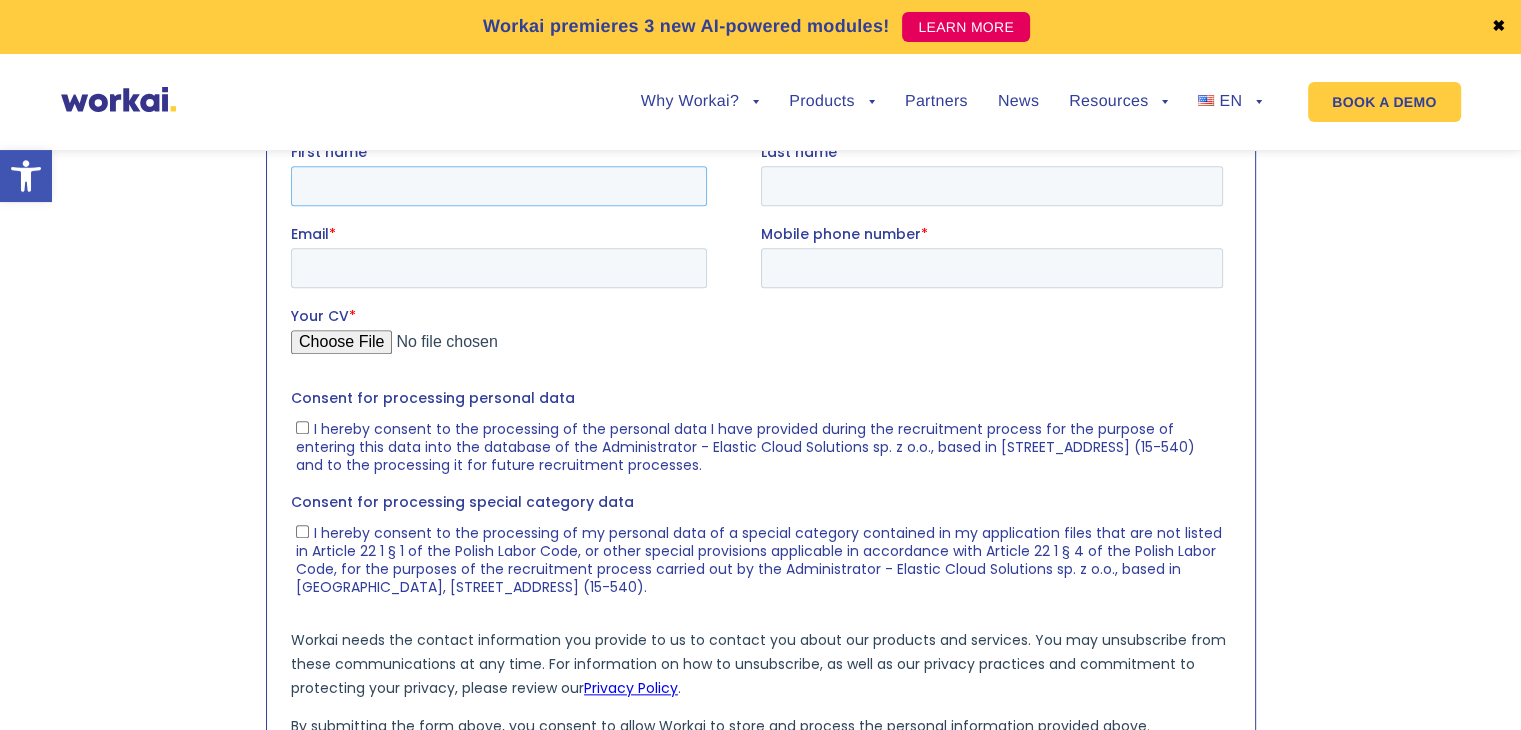 click on "First name *" at bounding box center (498, 185) 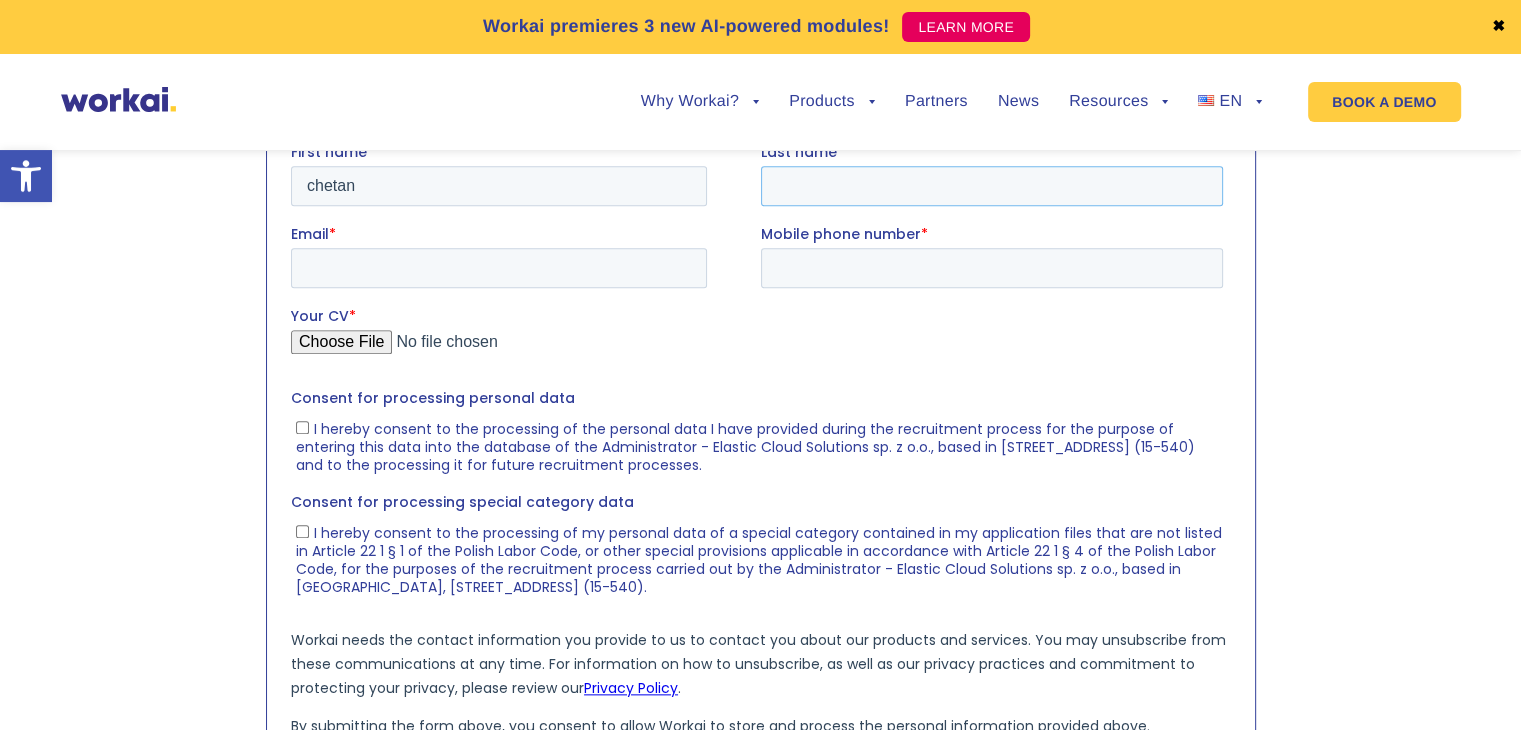 type on "parmar" 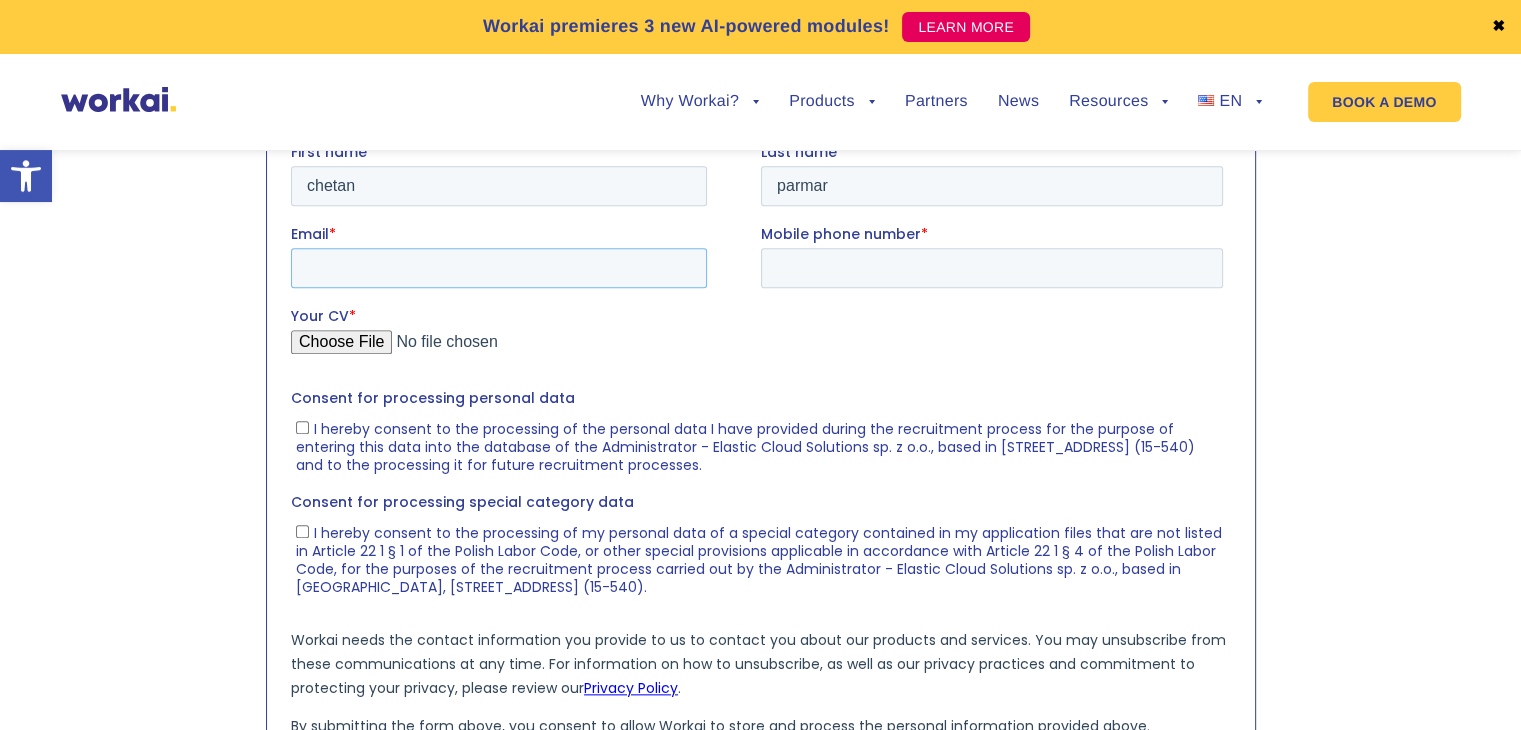 type on "[EMAIL_ADDRESS][DOMAIN_NAME]" 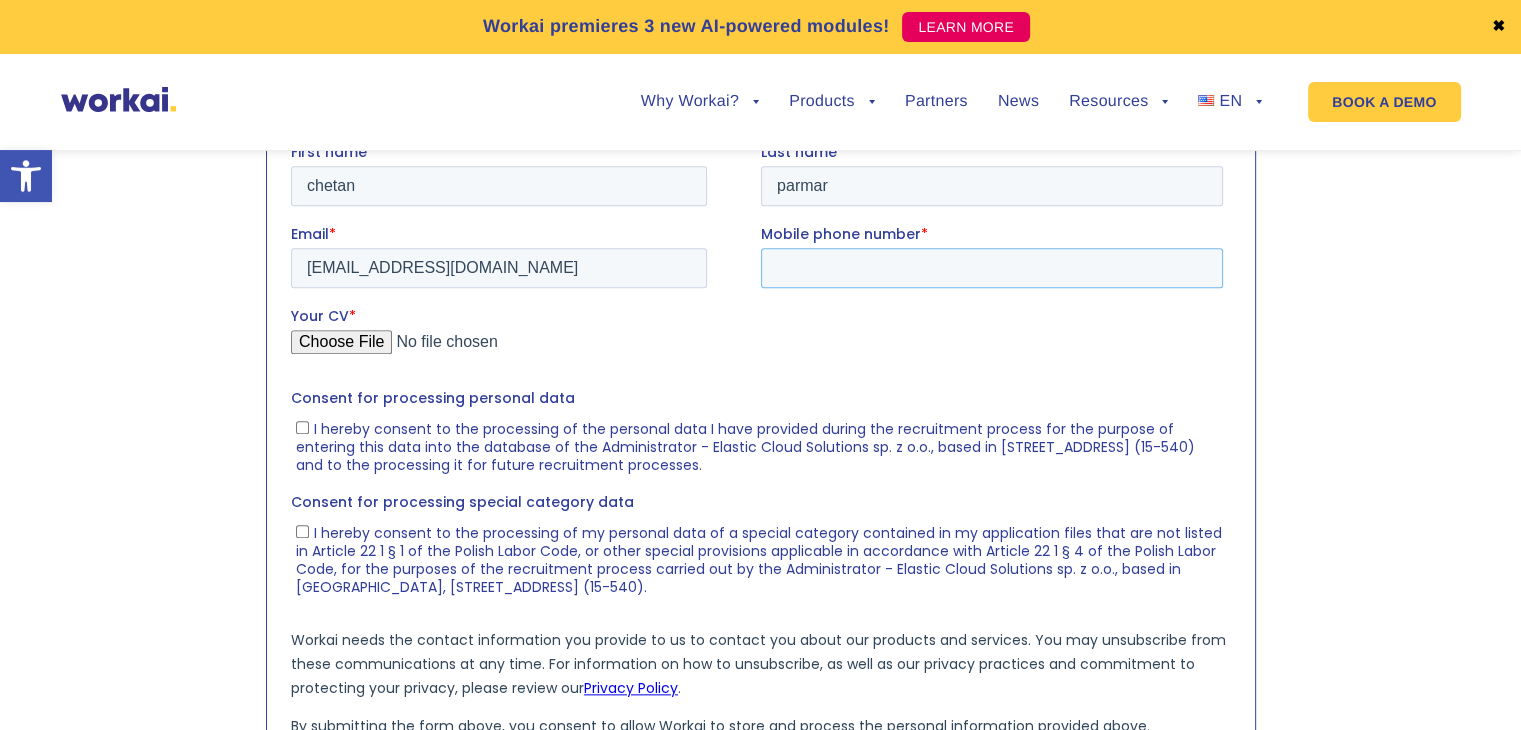 type on "[PHONE_NUMBER]" 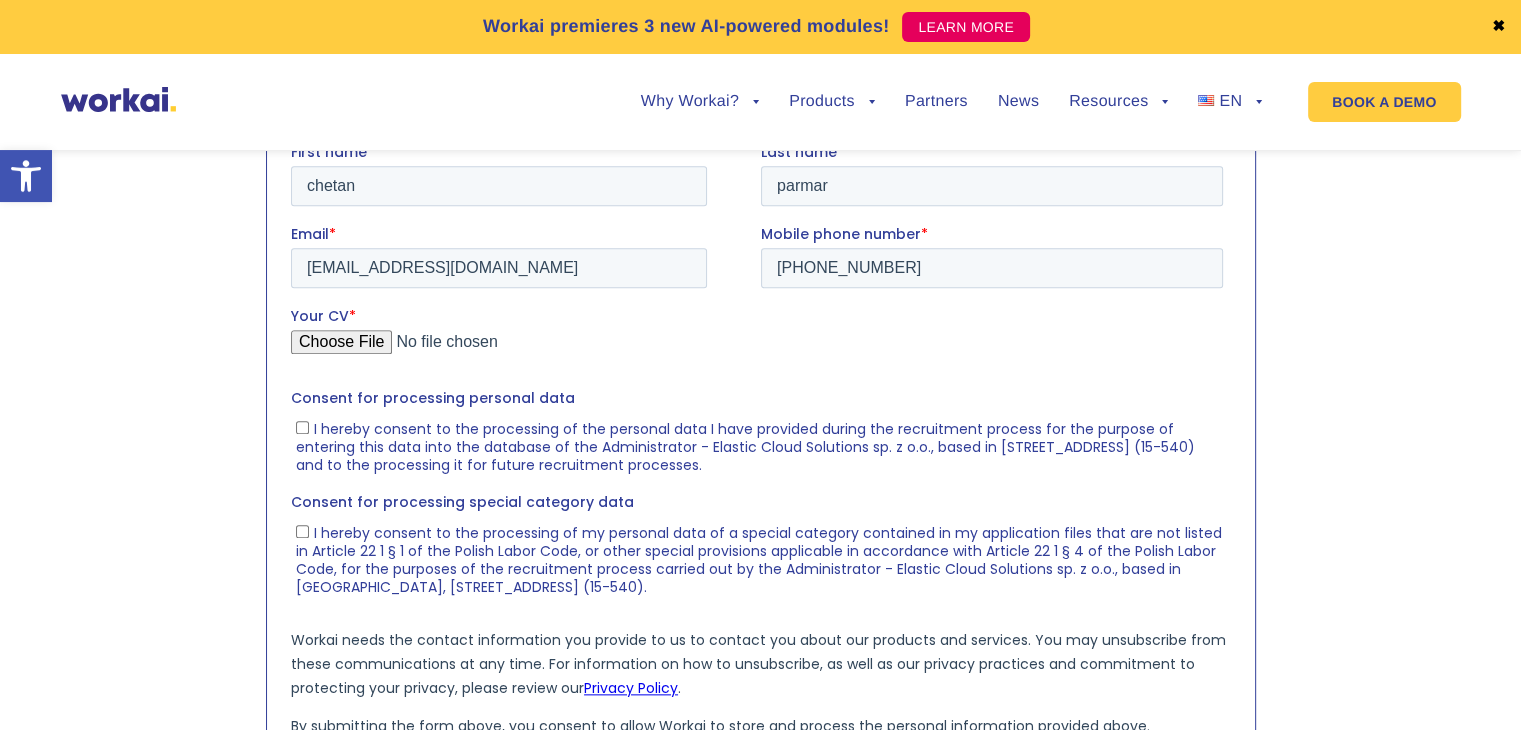 click on "Your CV *" at bounding box center (756, 349) 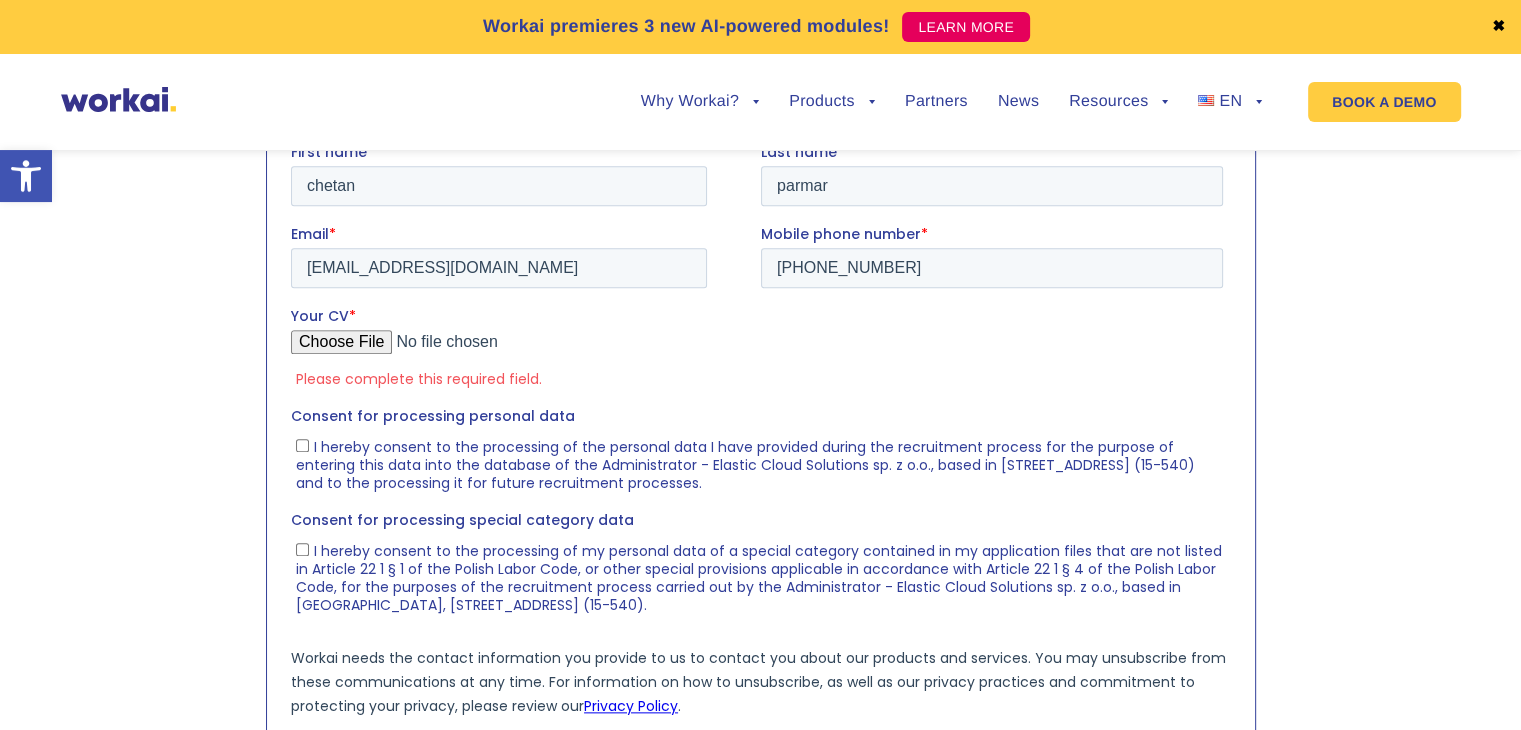 type on "C:\fakepath\Resume (7).pdf" 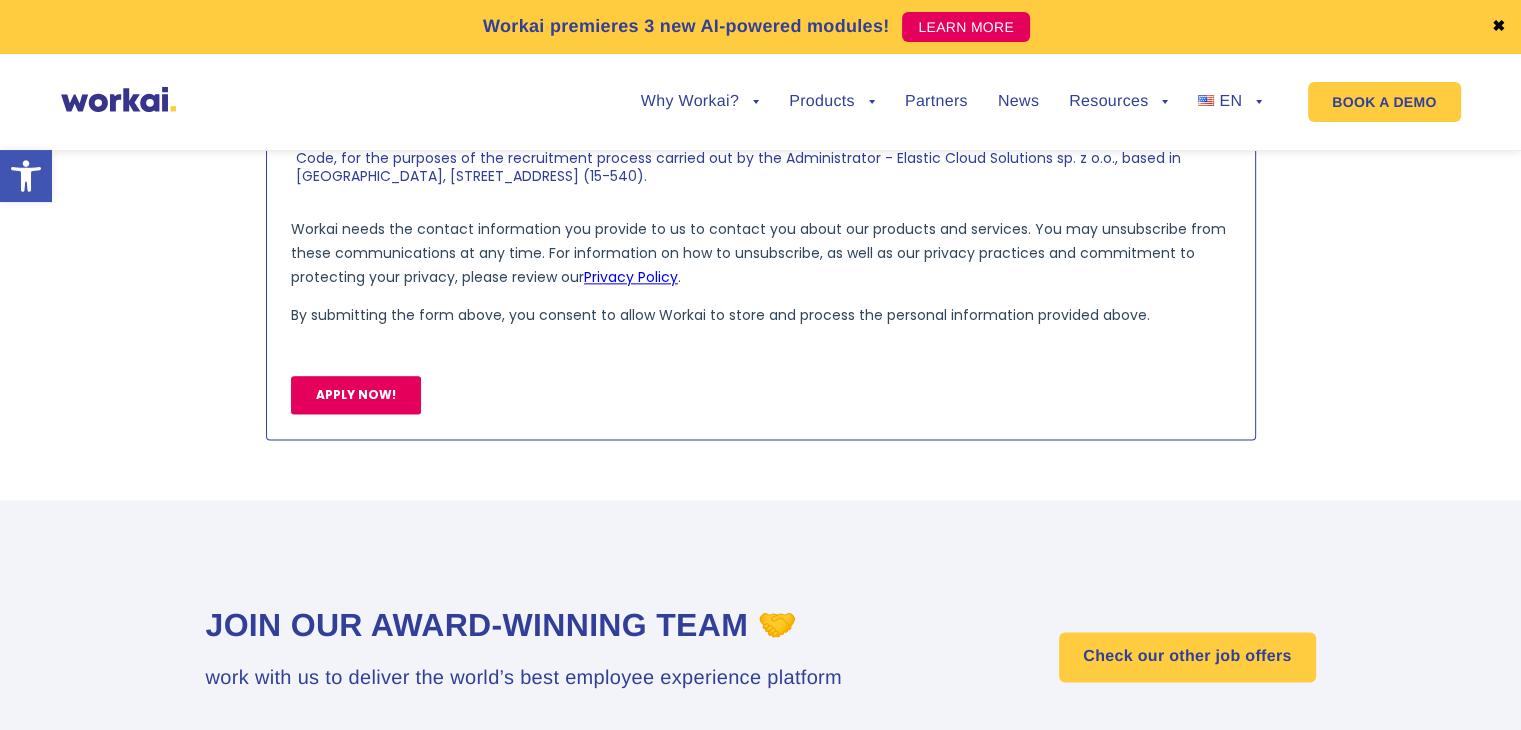 scroll, scrollTop: 2406, scrollLeft: 0, axis: vertical 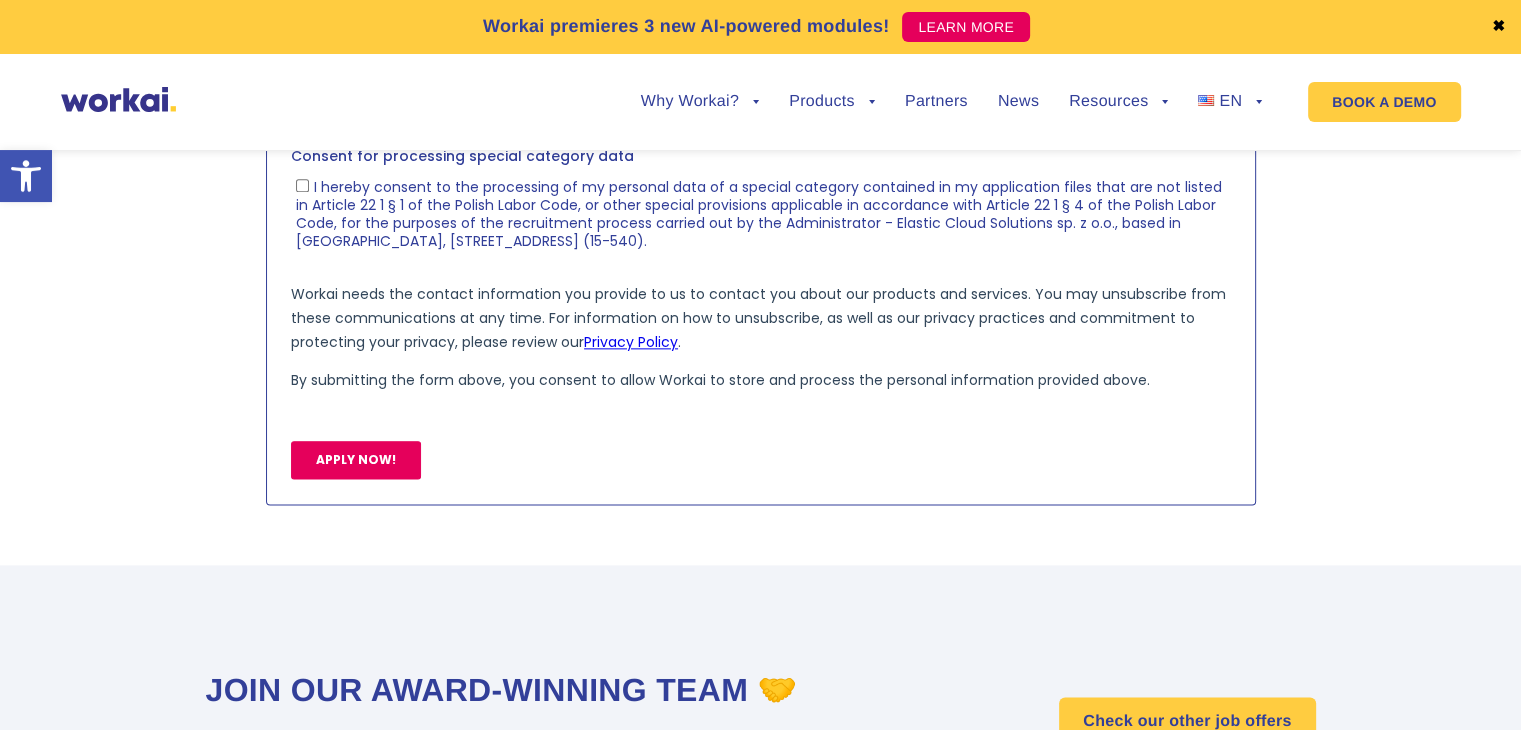 click on "I hereby consent to the processing of my personal data of a special category contained in my application files that are not listed in Article 22 1 § 1 of the Polish Labor Code, or other special provisions applicable in accordance with Article 22 1 § 4 of the Polish Labor Code, for the purposes of the recruitment process carried out by the Administrator - Elastic Cloud Solutions sp. z o.o., based in [GEOGRAPHIC_DATA], [STREET_ADDRESS] (15-540)." at bounding box center (301, 185) 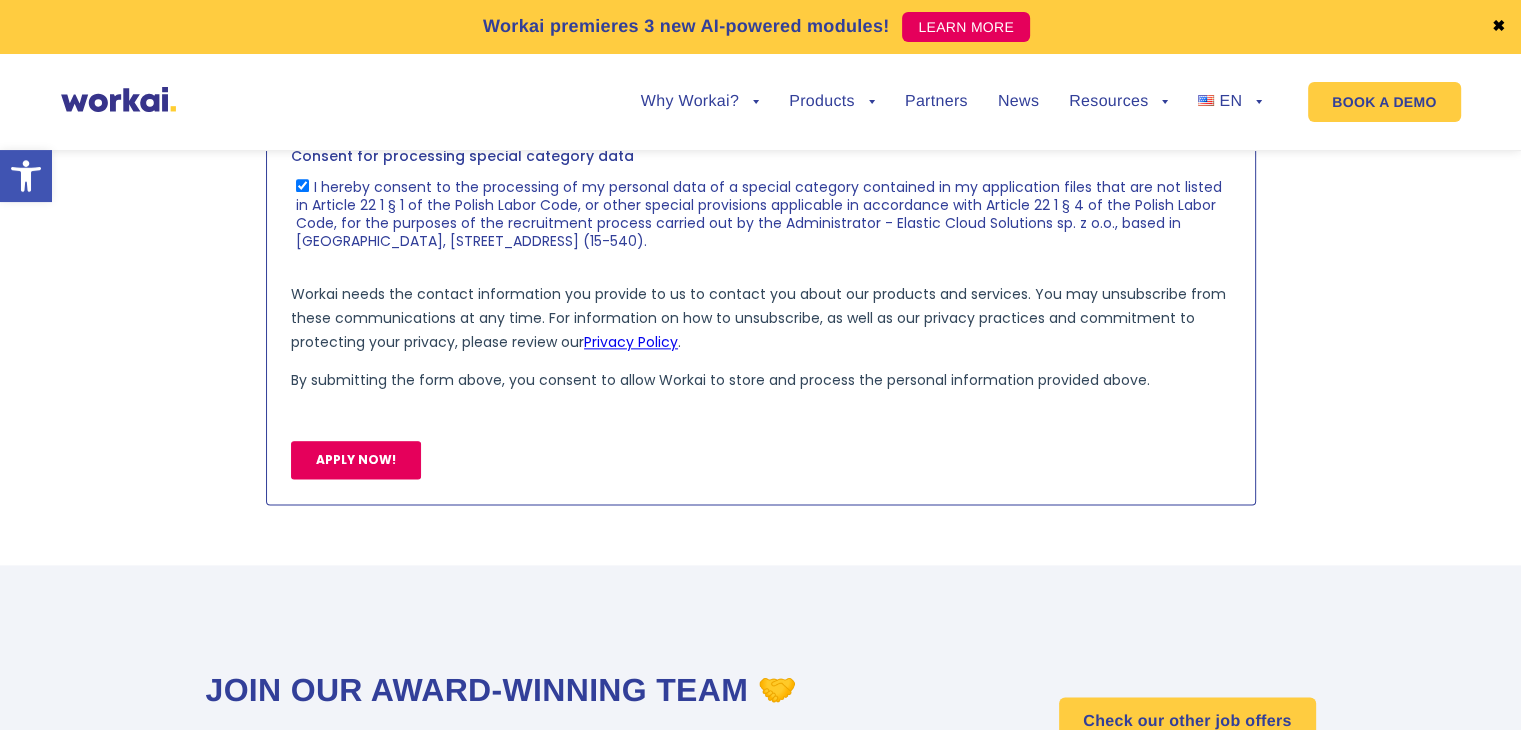 click on "APPLY NOW!" at bounding box center [355, 460] 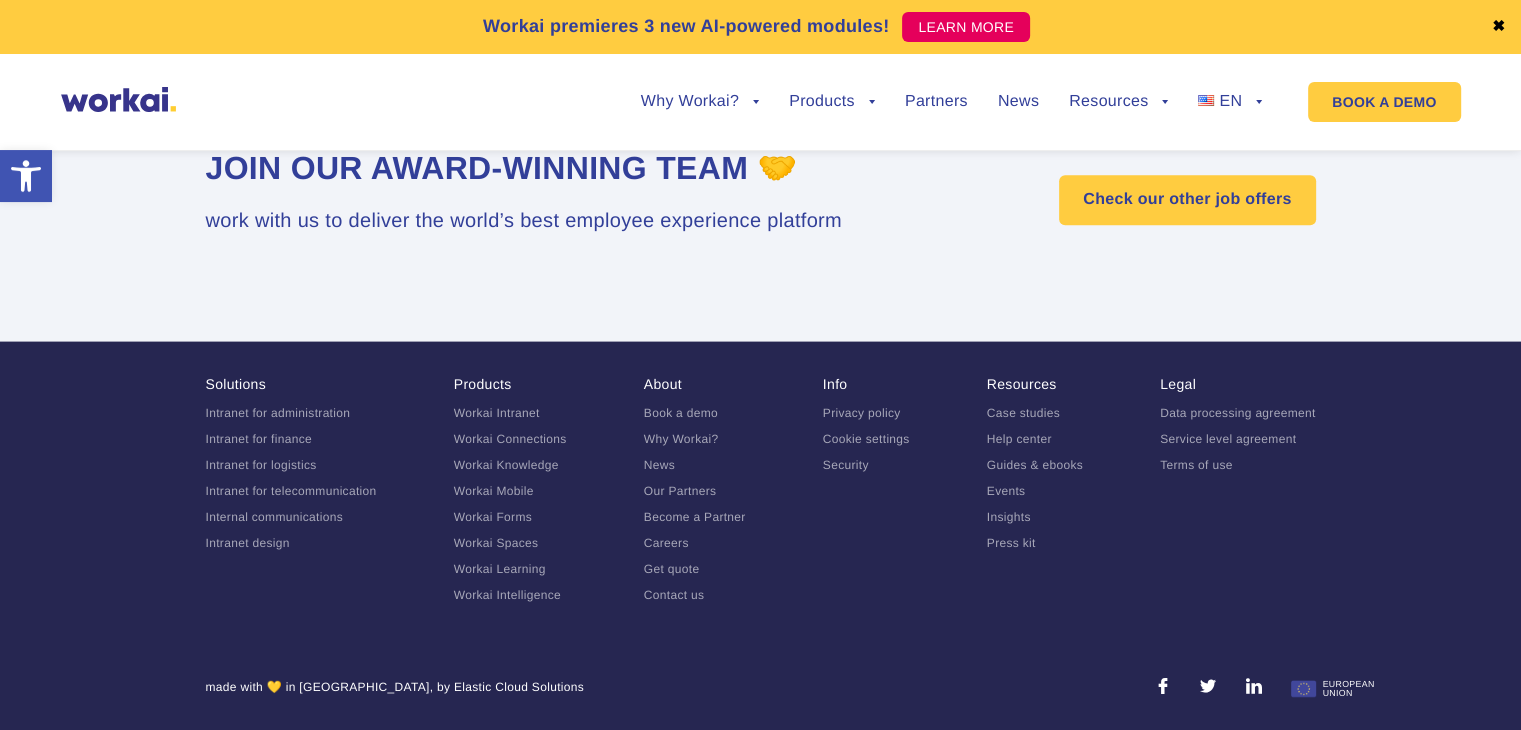 scroll, scrollTop: 2404, scrollLeft: 0, axis: vertical 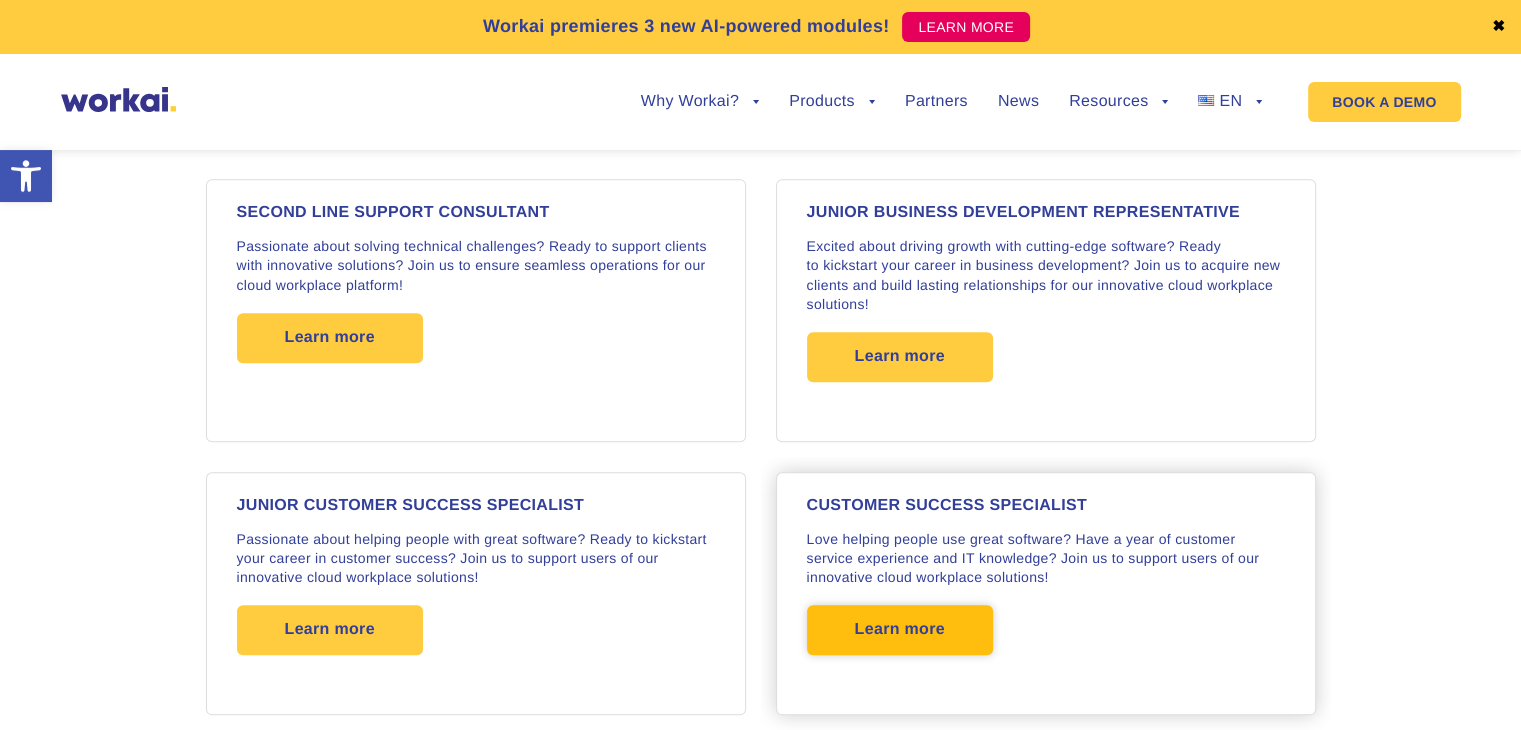 click on "Learn more" at bounding box center (900, 630) 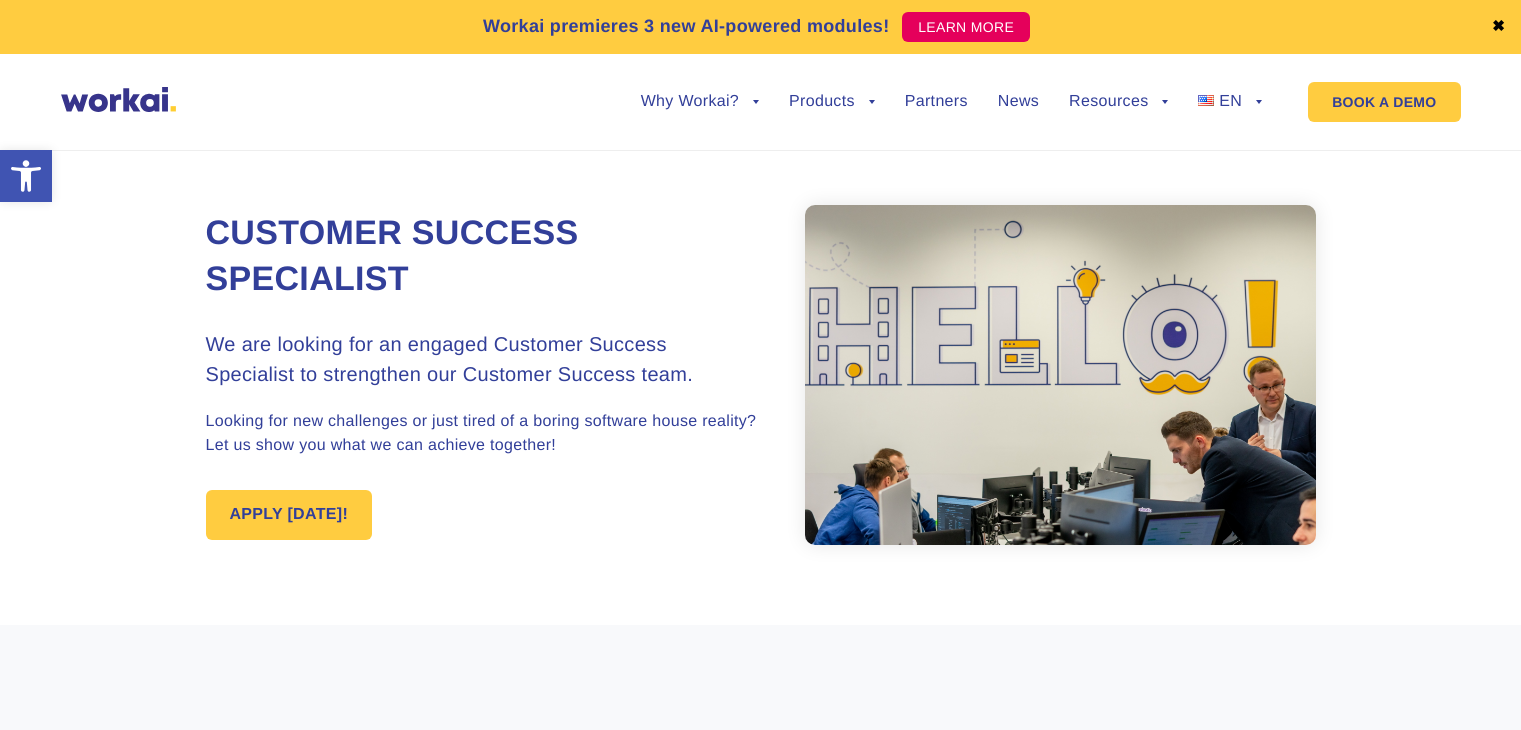 scroll, scrollTop: 0, scrollLeft: 0, axis: both 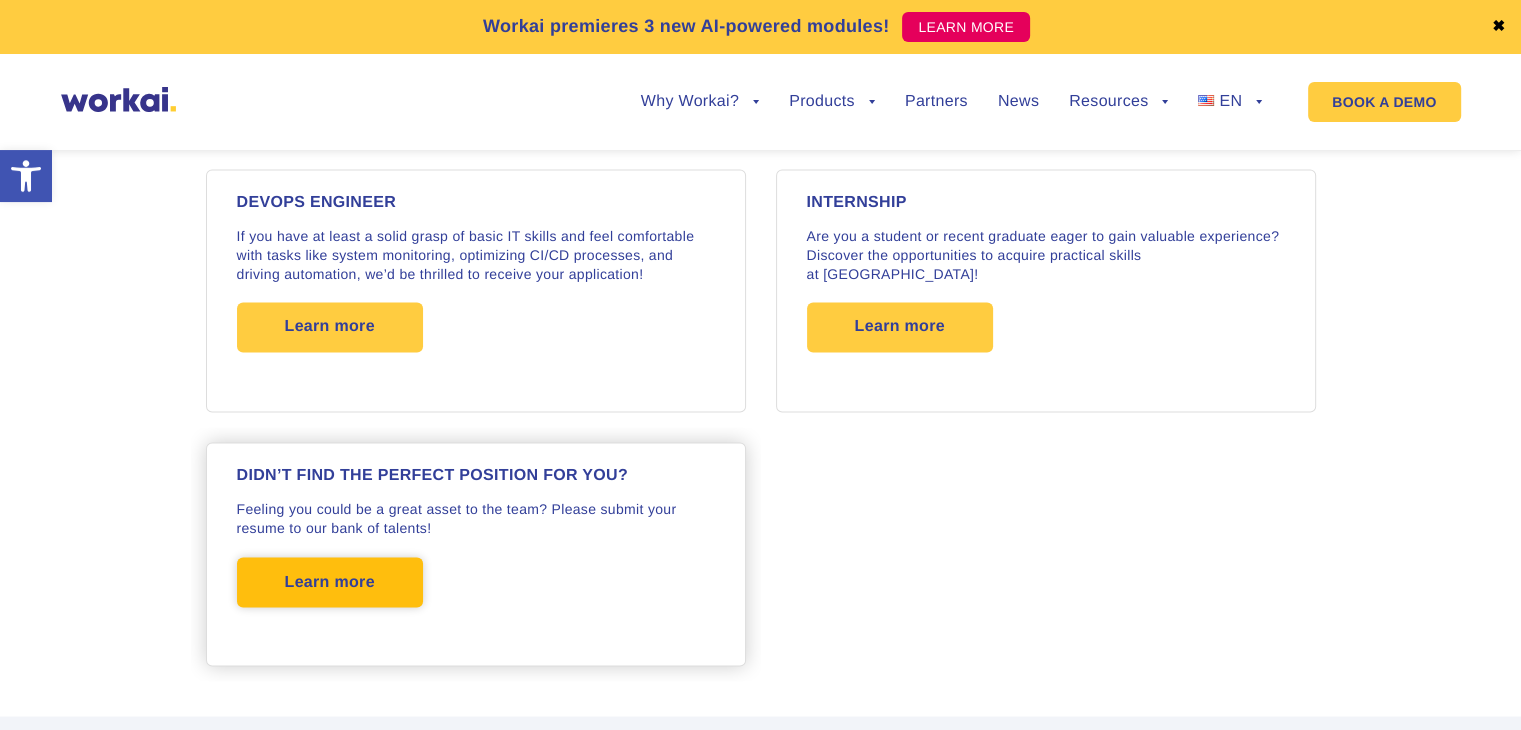click on "Learn more" at bounding box center (330, 582) 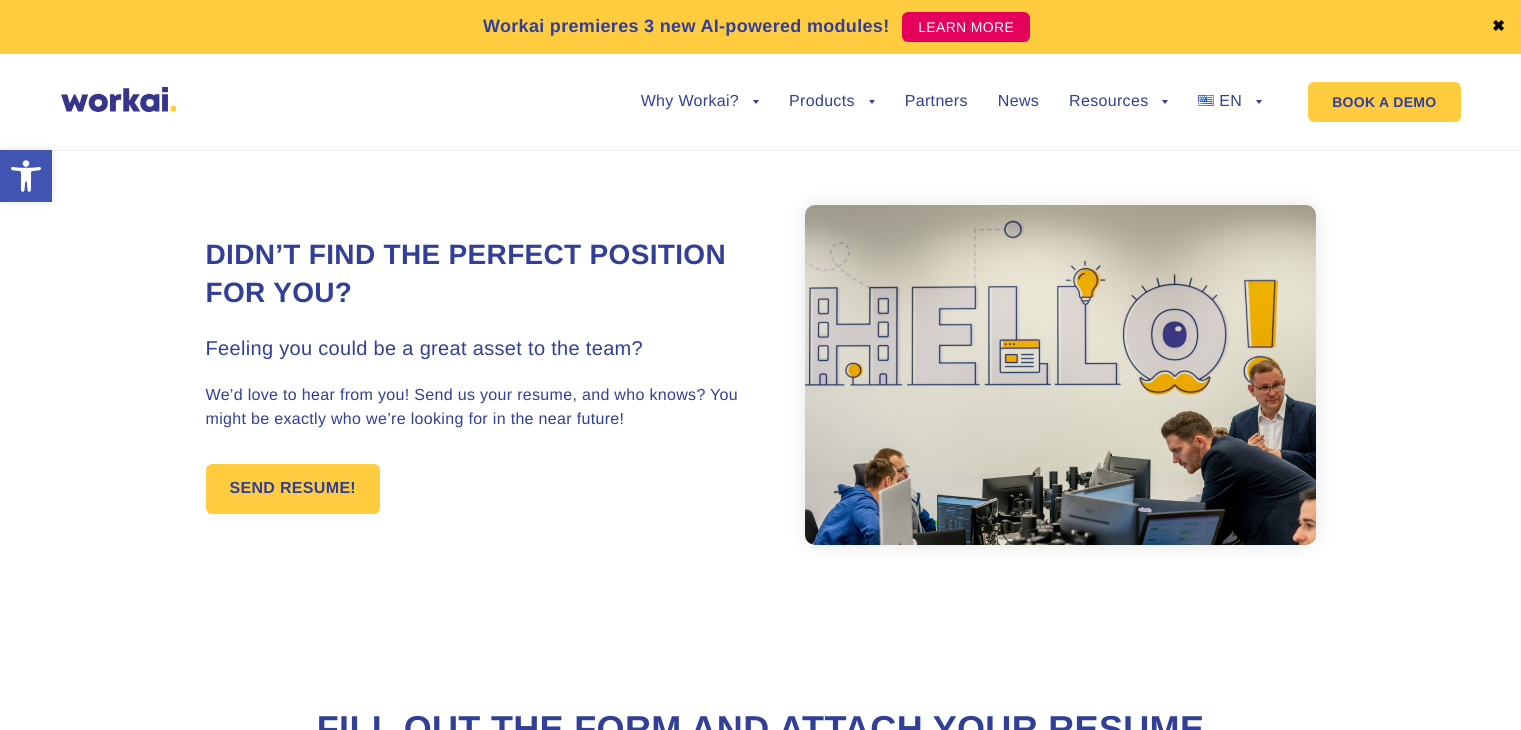 scroll, scrollTop: 0, scrollLeft: 0, axis: both 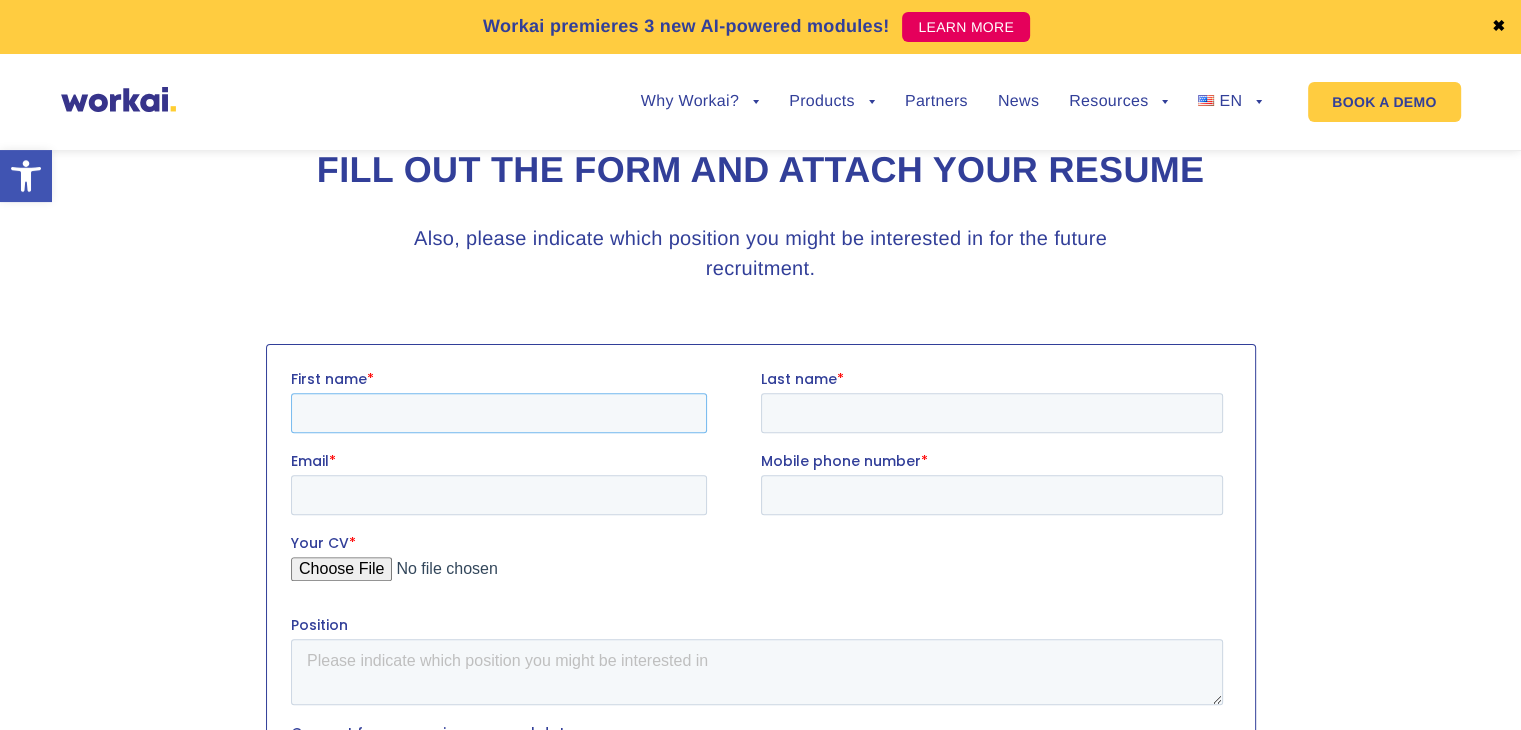 click on "First name *" at bounding box center [498, 412] 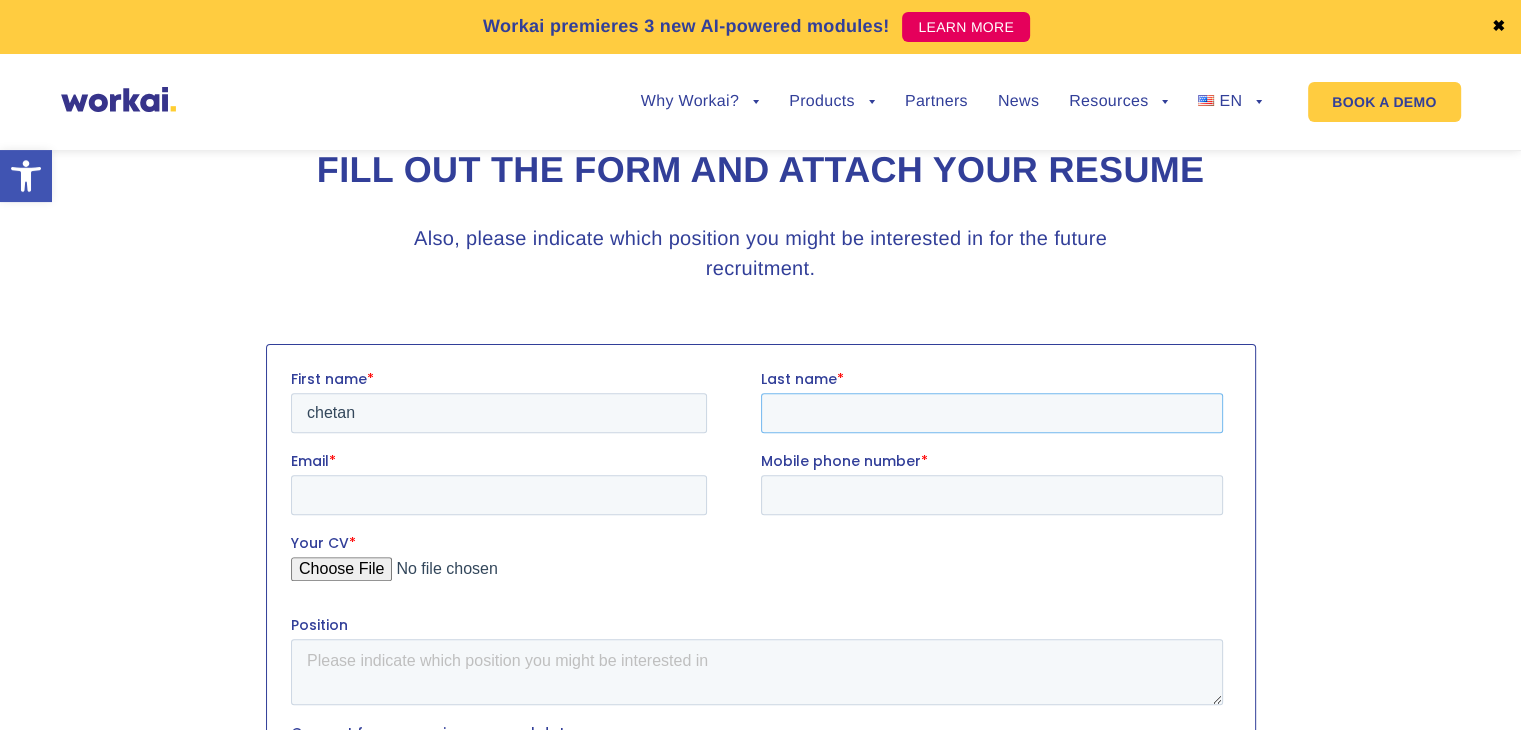 type on "parmar" 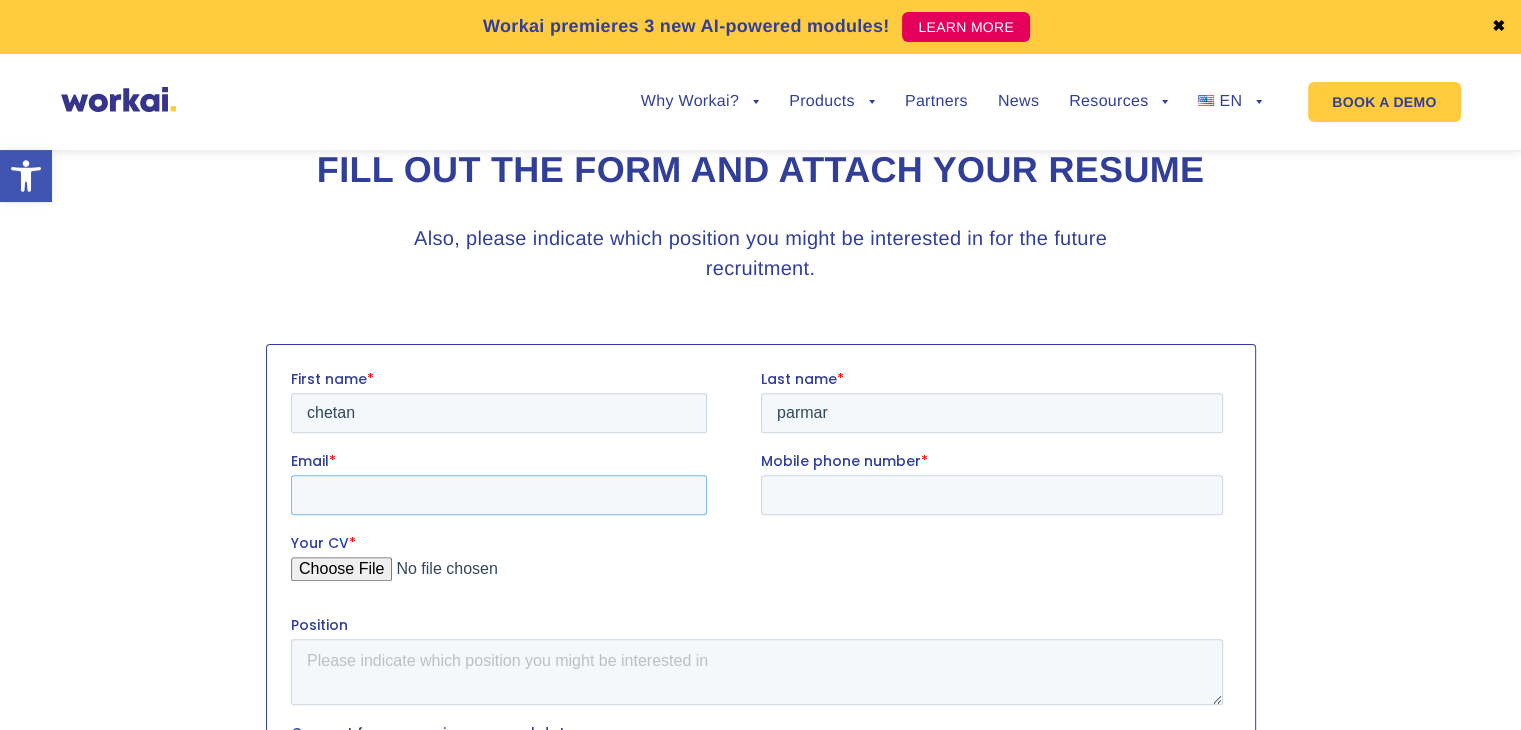 type on "[EMAIL_ADDRESS][DOMAIN_NAME]" 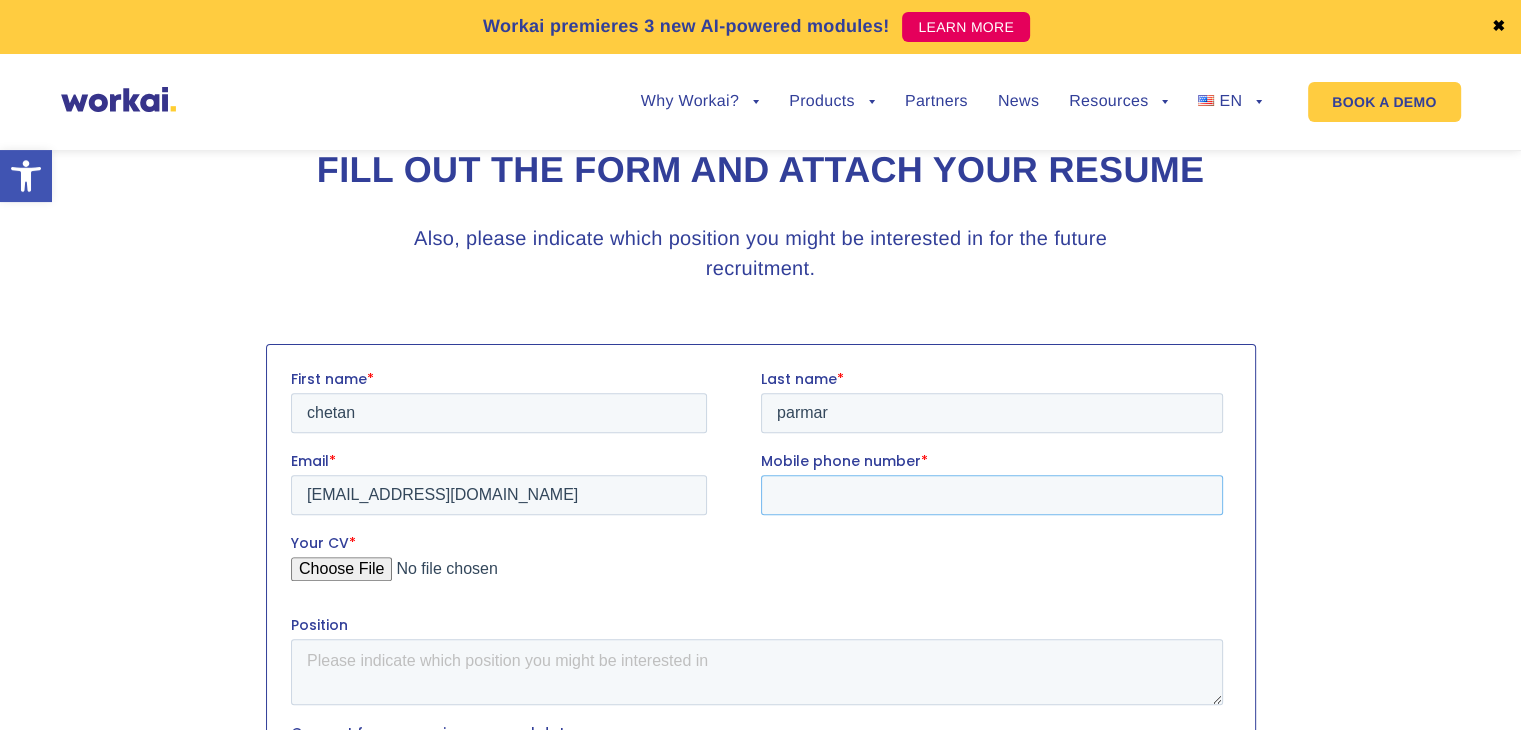 type on "[PHONE_NUMBER]" 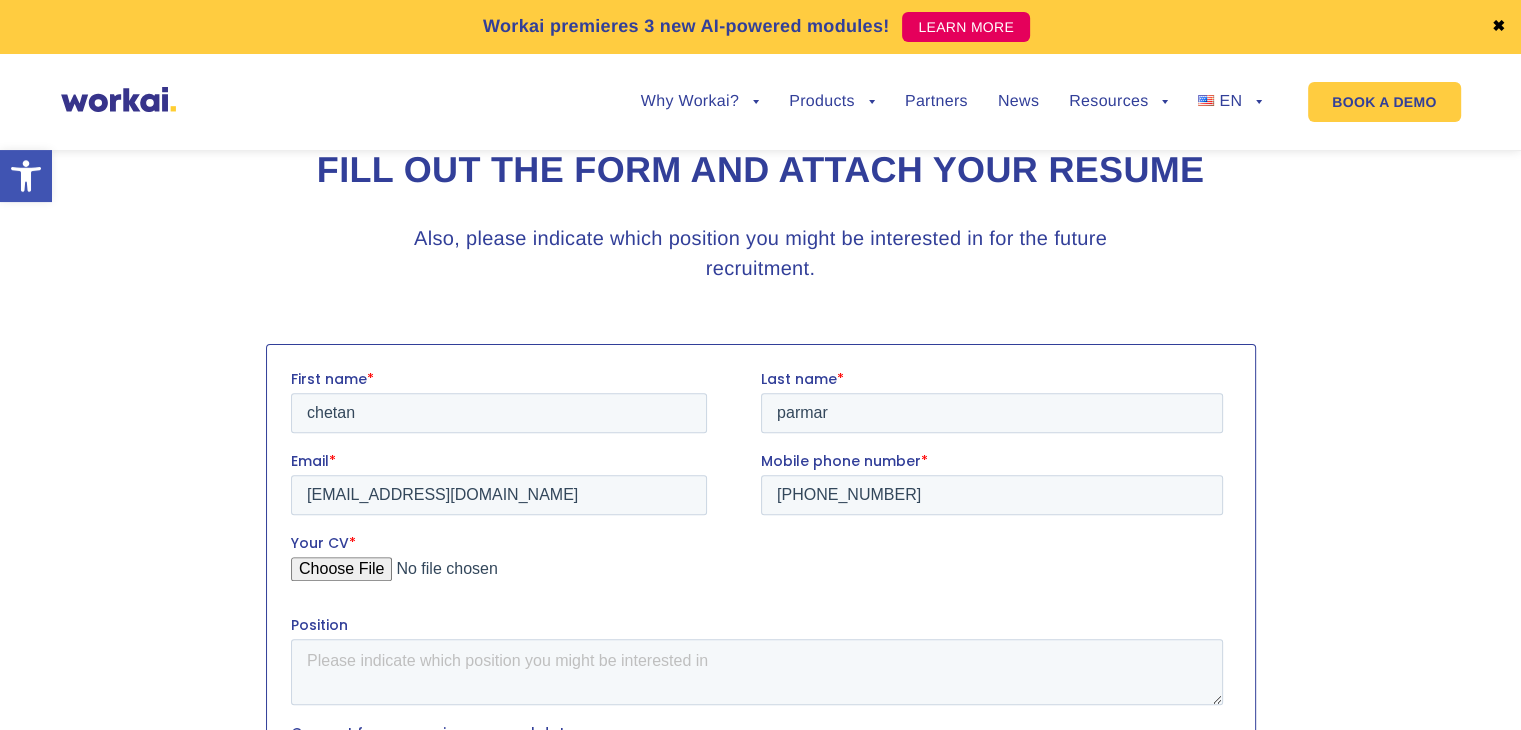 click on "Your CV *" at bounding box center (756, 576) 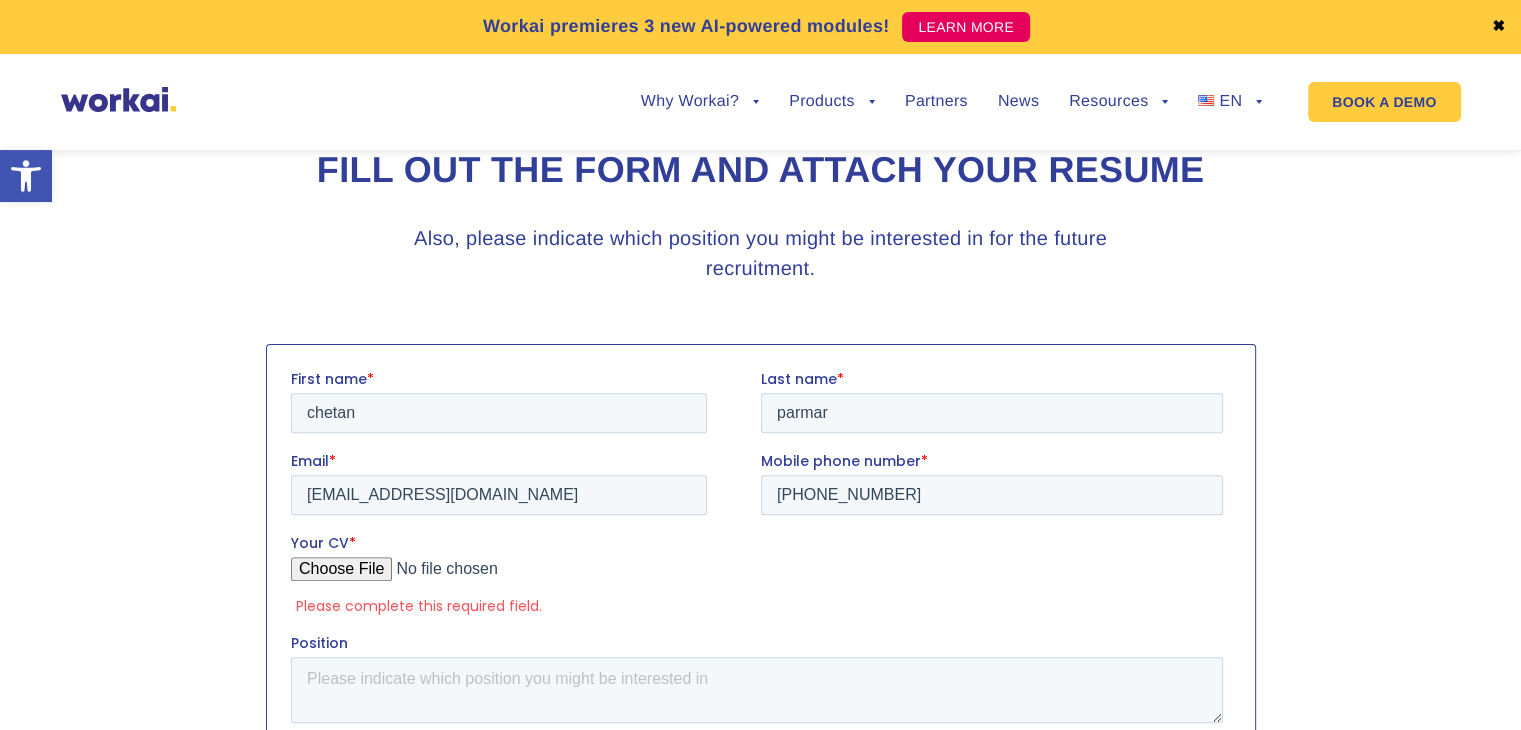 type on "C:\fakepath\Resume (7).pdf" 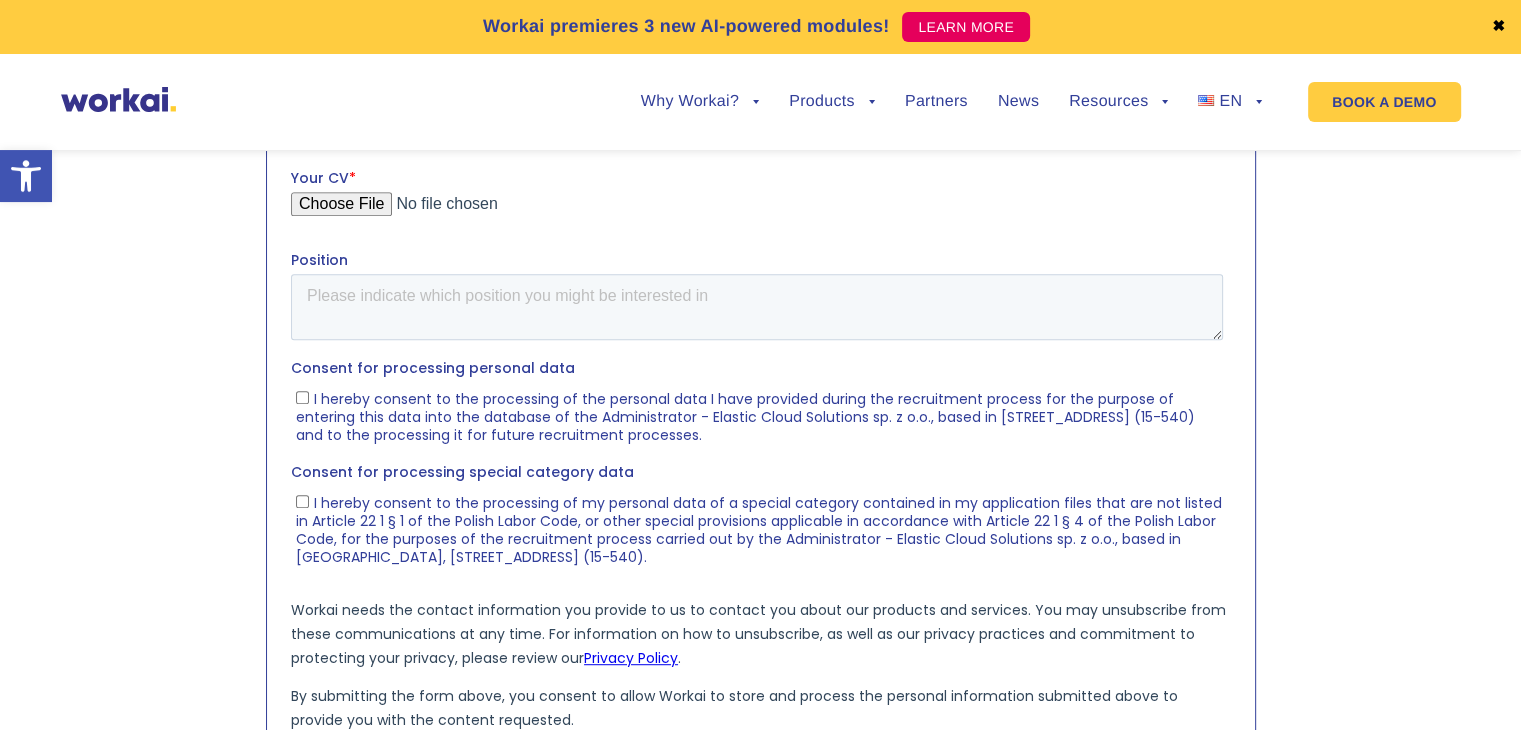 scroll, scrollTop: 1026, scrollLeft: 0, axis: vertical 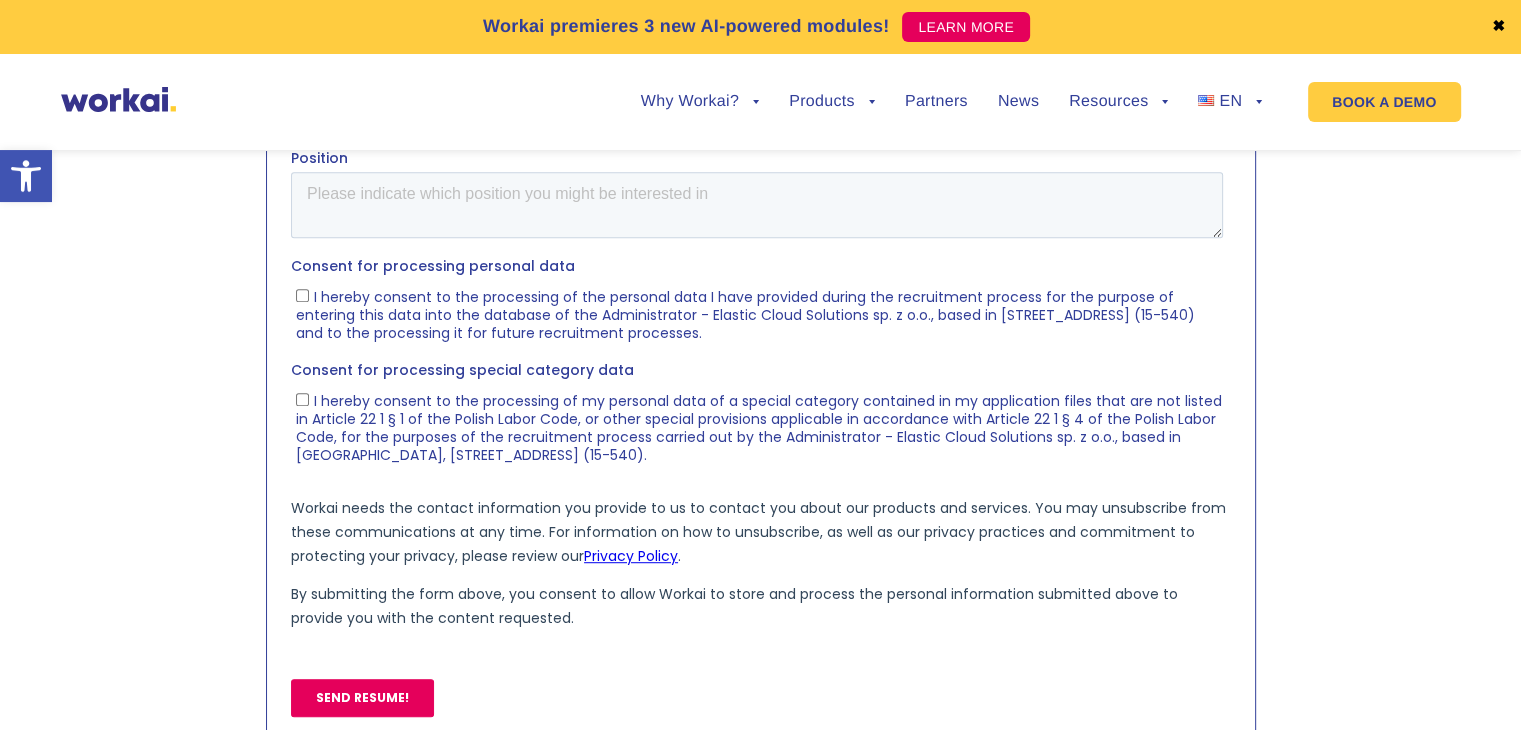 click on "I hereby consent to the processing of the personal data I have provided during the recruitment process for the purpose of entering this data into the database of the Administrator - Elastic Cloud Solutions sp. z o.o., based in [STREET_ADDRESS] (15-540) and to the processing it for future recruitment processes." at bounding box center [756, 311] 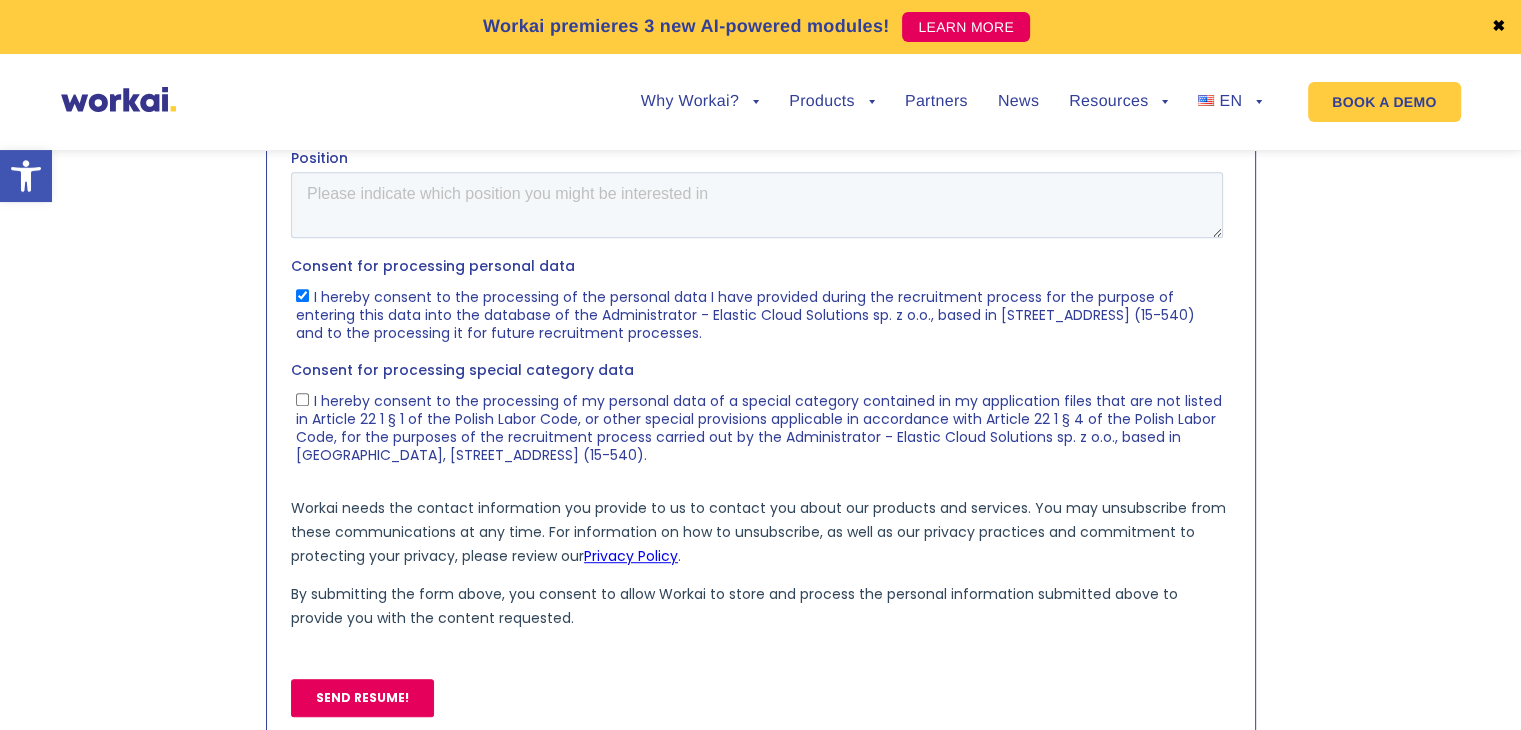click on "I hereby consent to the processing of my personal data of a special category contained in my application files that are not listed in Article 22 1 § 1 of the Polish Labor Code, or other special provisions applicable in accordance with Article 22 1 § 4 of the Polish Labor Code, for the purposes of the recruitment process carried out by the Administrator - Elastic Cloud Solutions sp. z o.o., based in [GEOGRAPHIC_DATA], [STREET_ADDRESS] (15-540)." at bounding box center [301, 399] 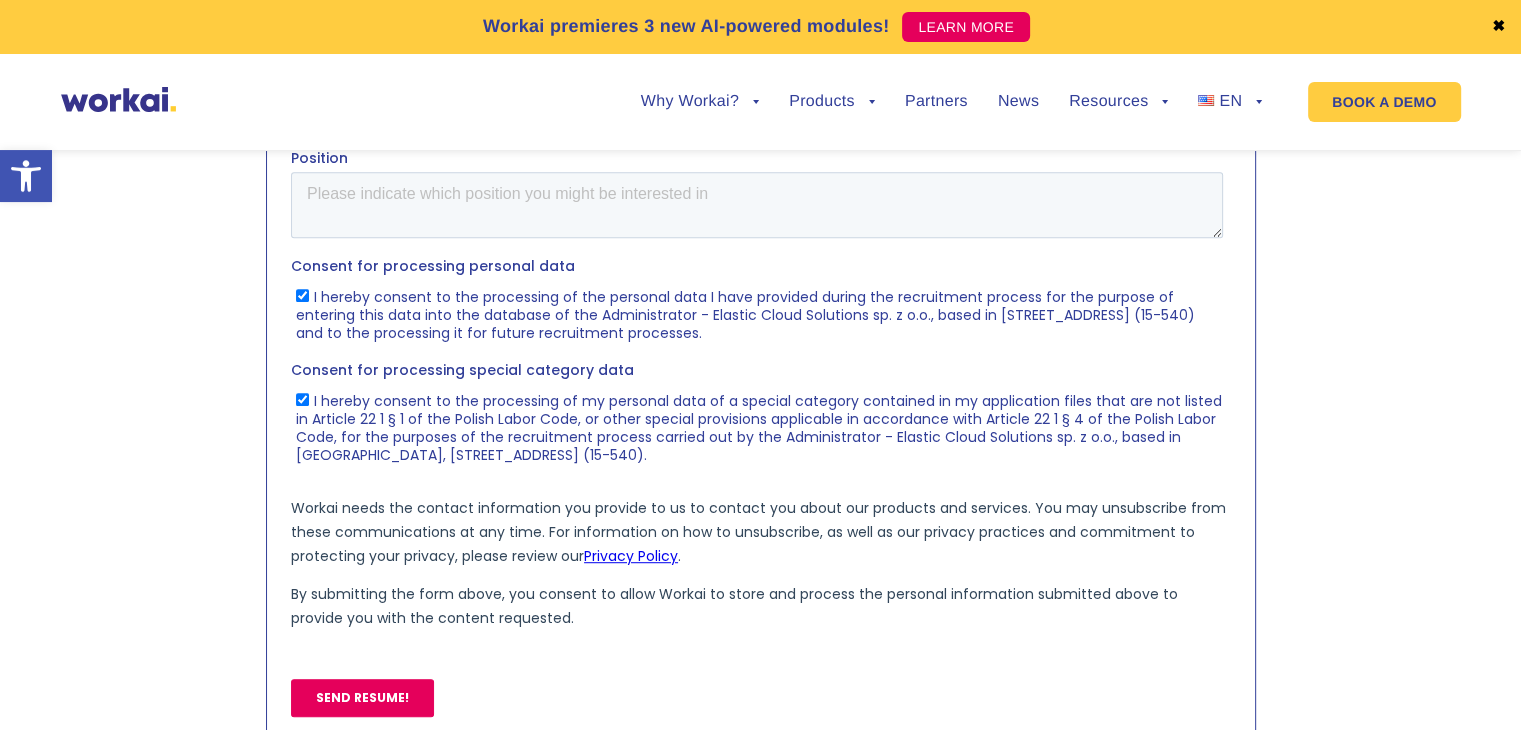 click on "SEND RESUME!" at bounding box center [361, 698] 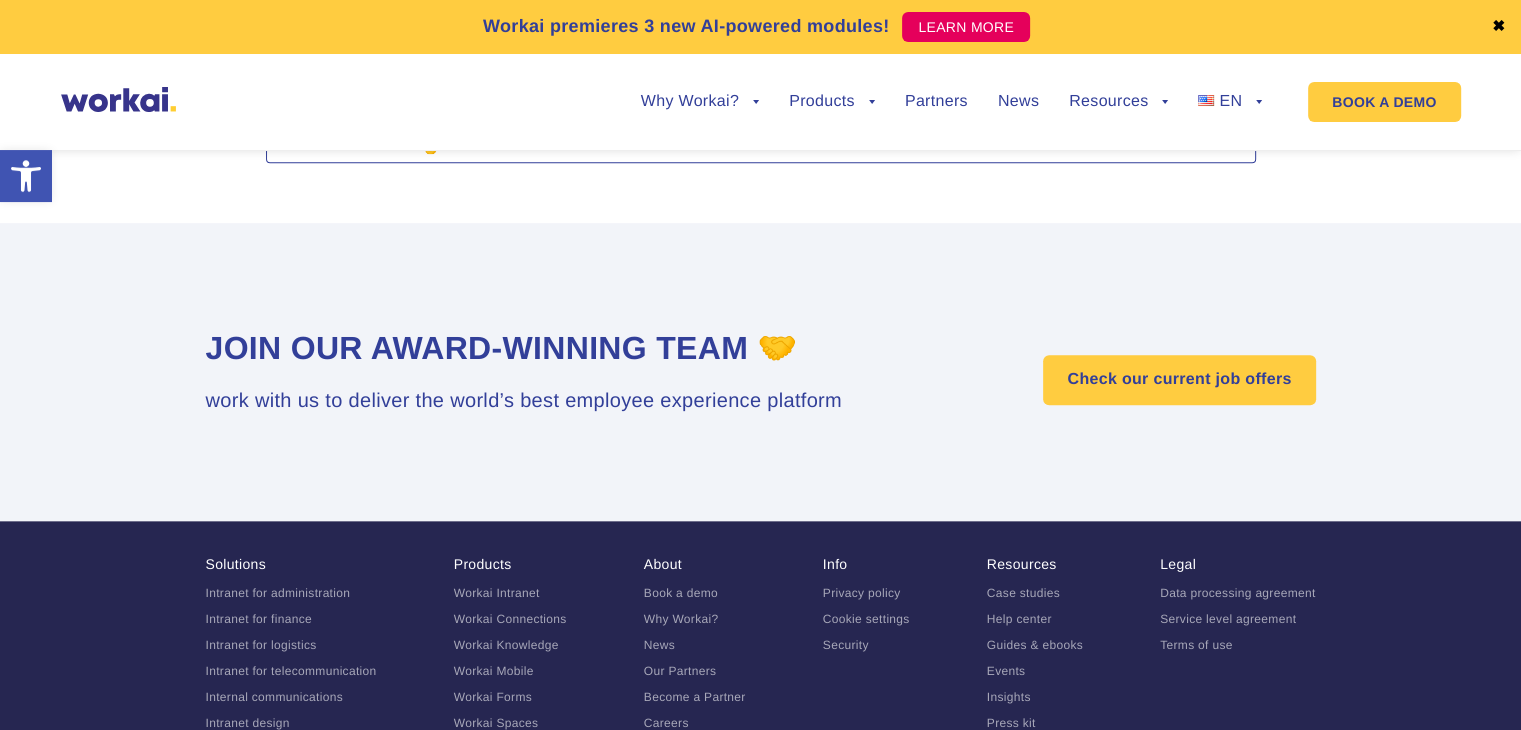 scroll, scrollTop: 904, scrollLeft: 0, axis: vertical 